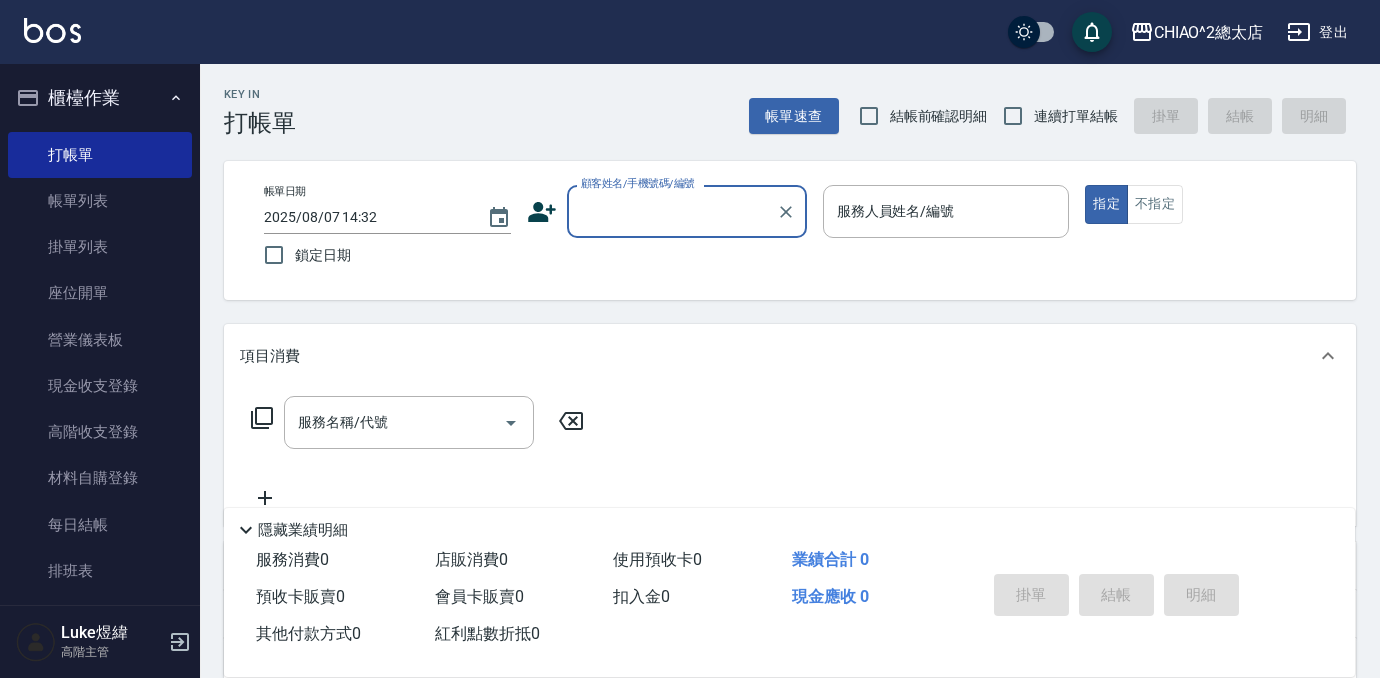 scroll, scrollTop: 0, scrollLeft: 0, axis: both 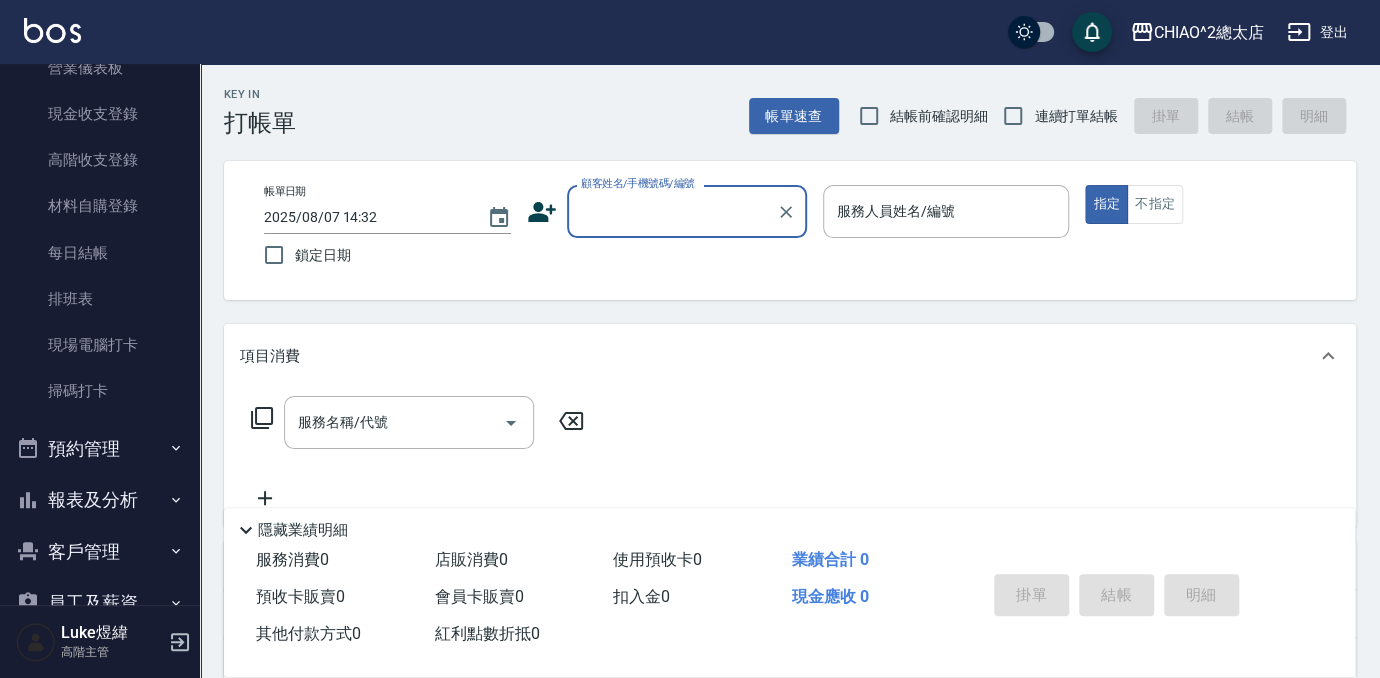 click on "報表及分析" at bounding box center (100, 500) 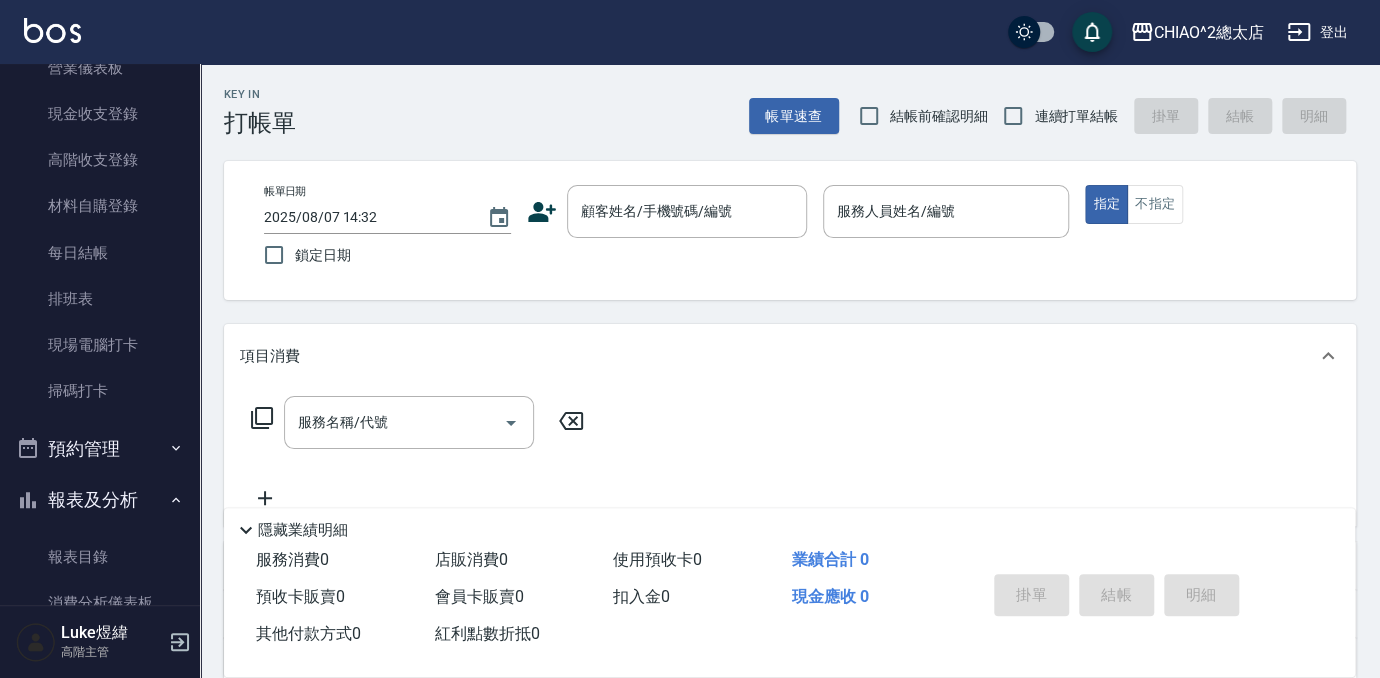 click on "報表及分析" at bounding box center [100, 500] 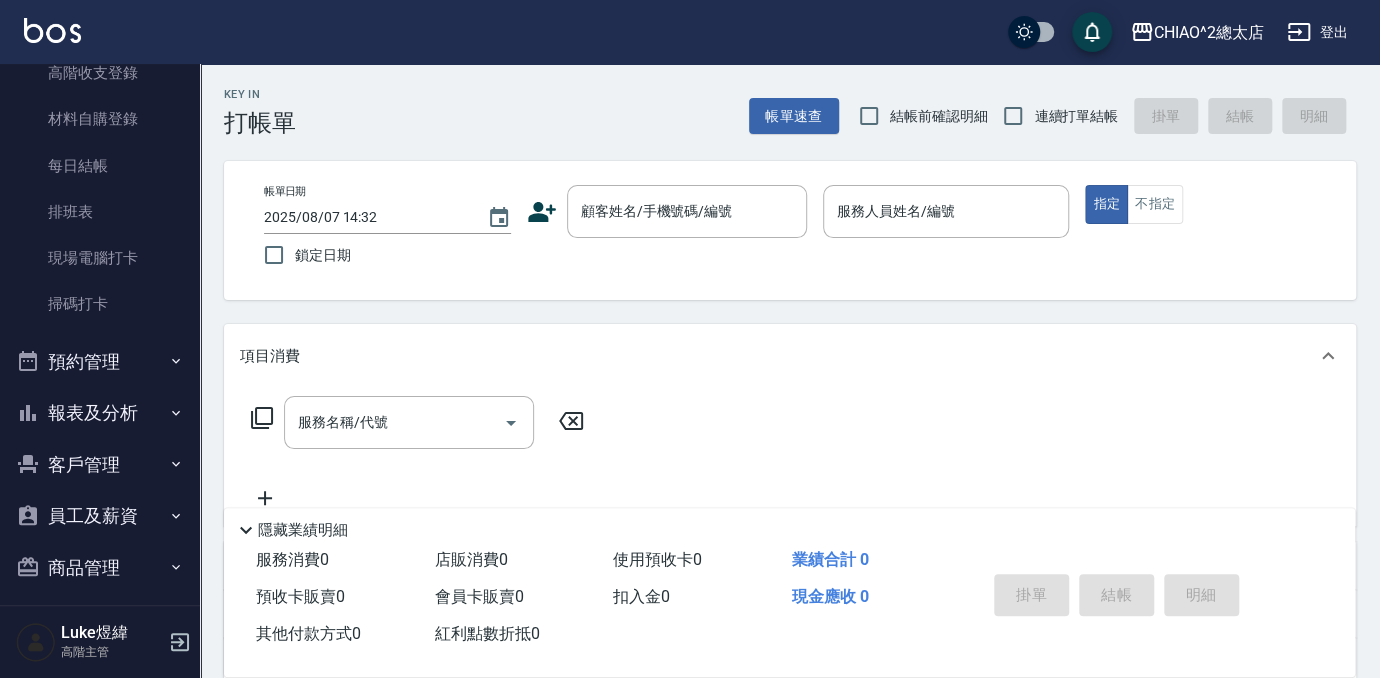 scroll, scrollTop: 454, scrollLeft: 0, axis: vertical 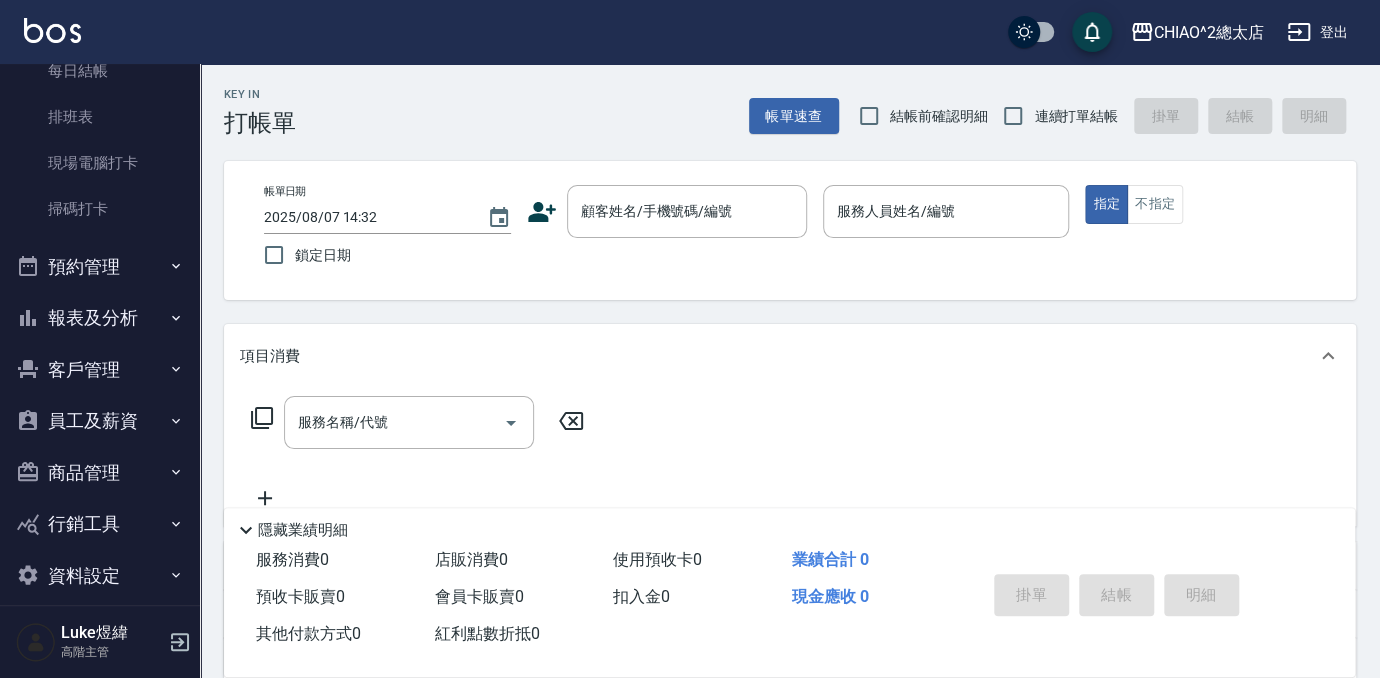 click on "預約管理" at bounding box center (100, 267) 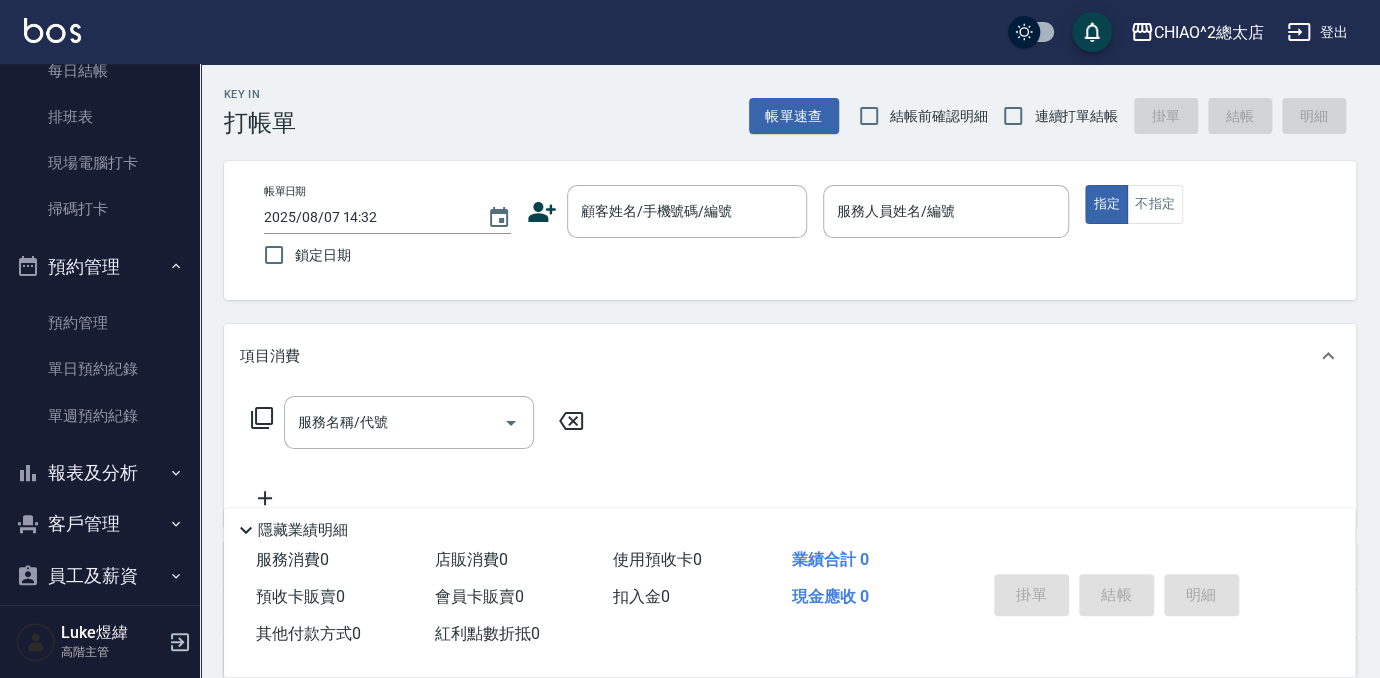 scroll, scrollTop: 627, scrollLeft: 0, axis: vertical 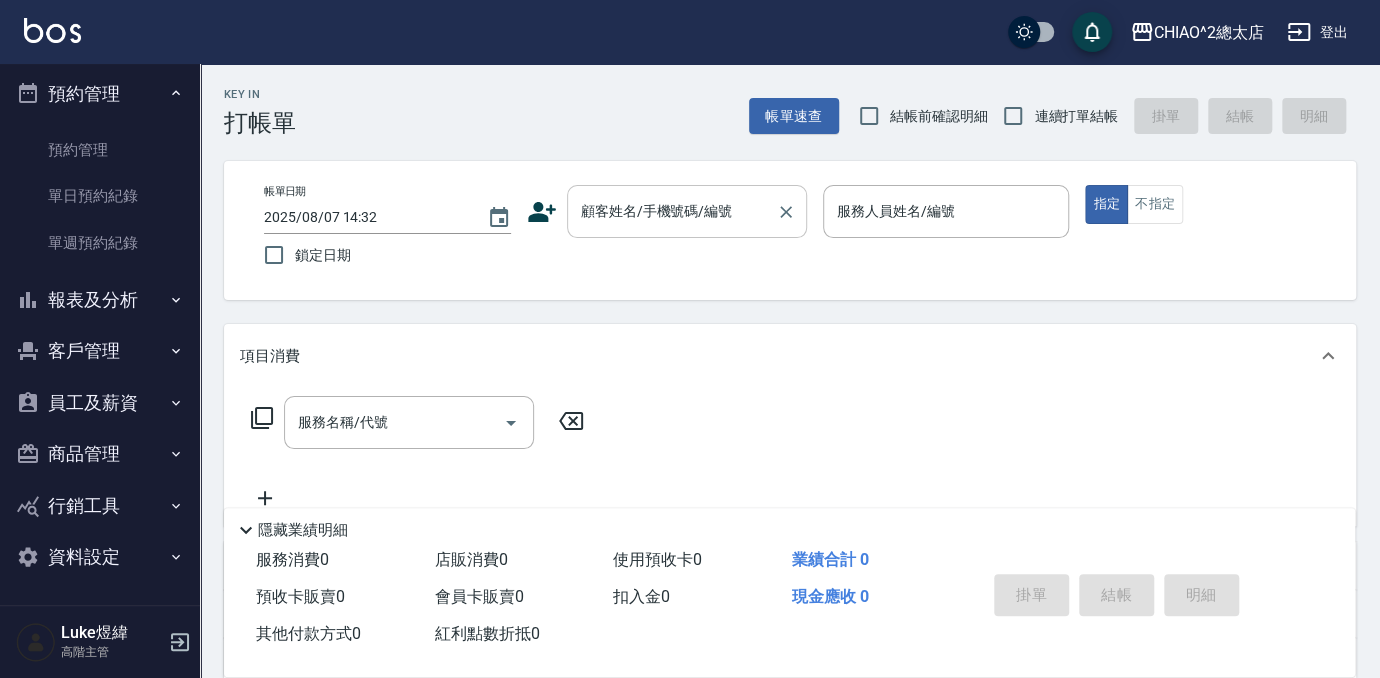 click on "顧客姓名/手機號碼/編號" at bounding box center [672, 211] 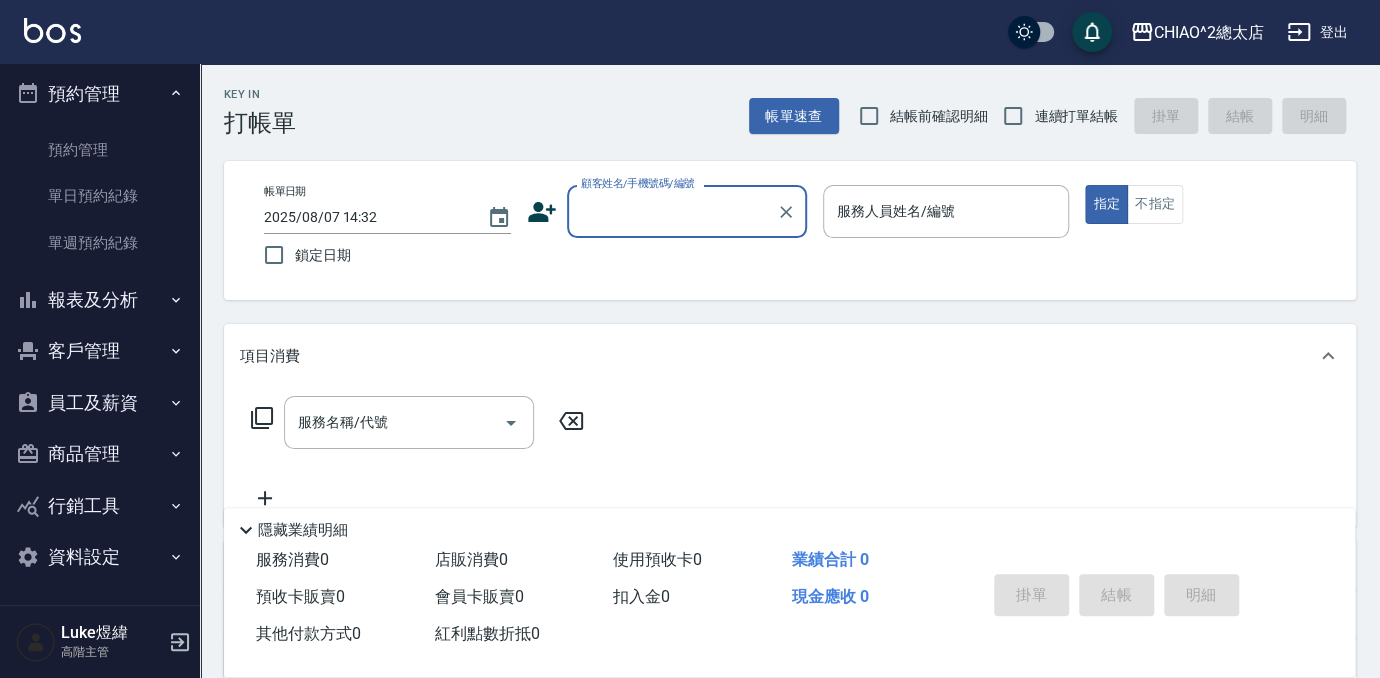 click on "顧客姓名/手機號碼/編號" at bounding box center [672, 211] 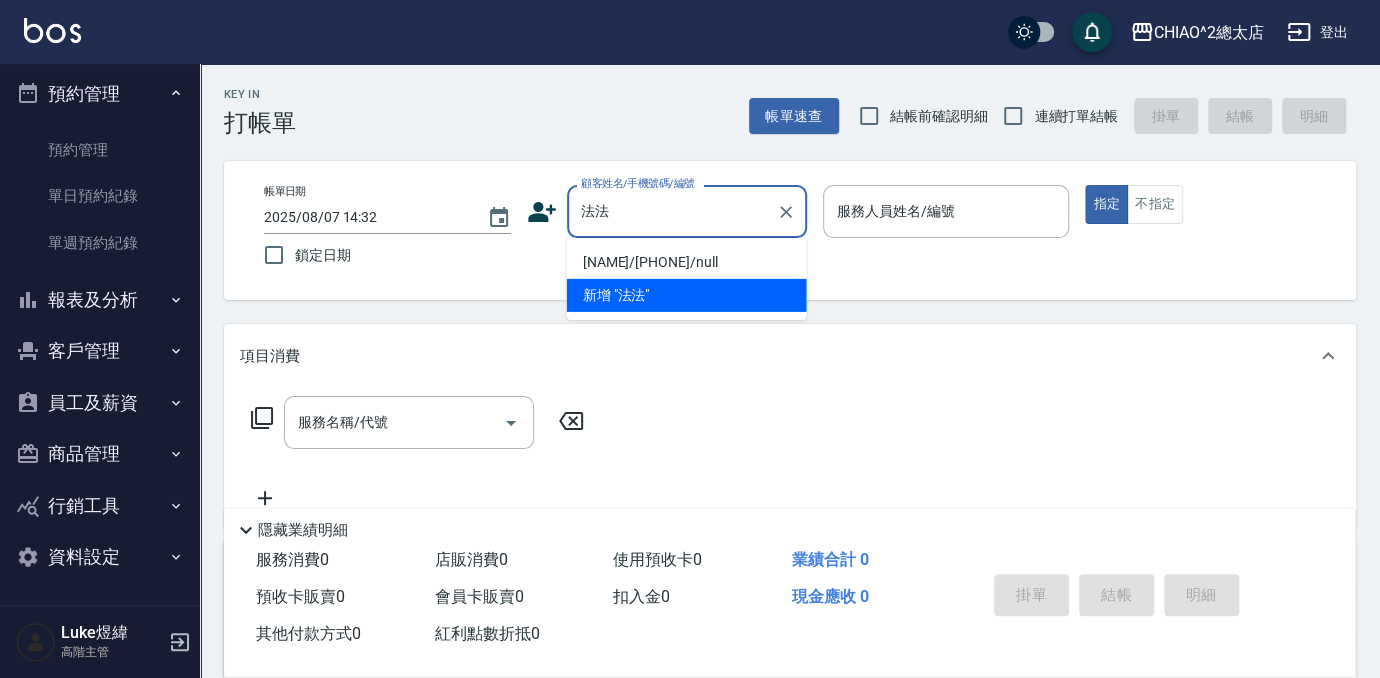 click on "[NAME]/[PHONE]/null" at bounding box center (687, 262) 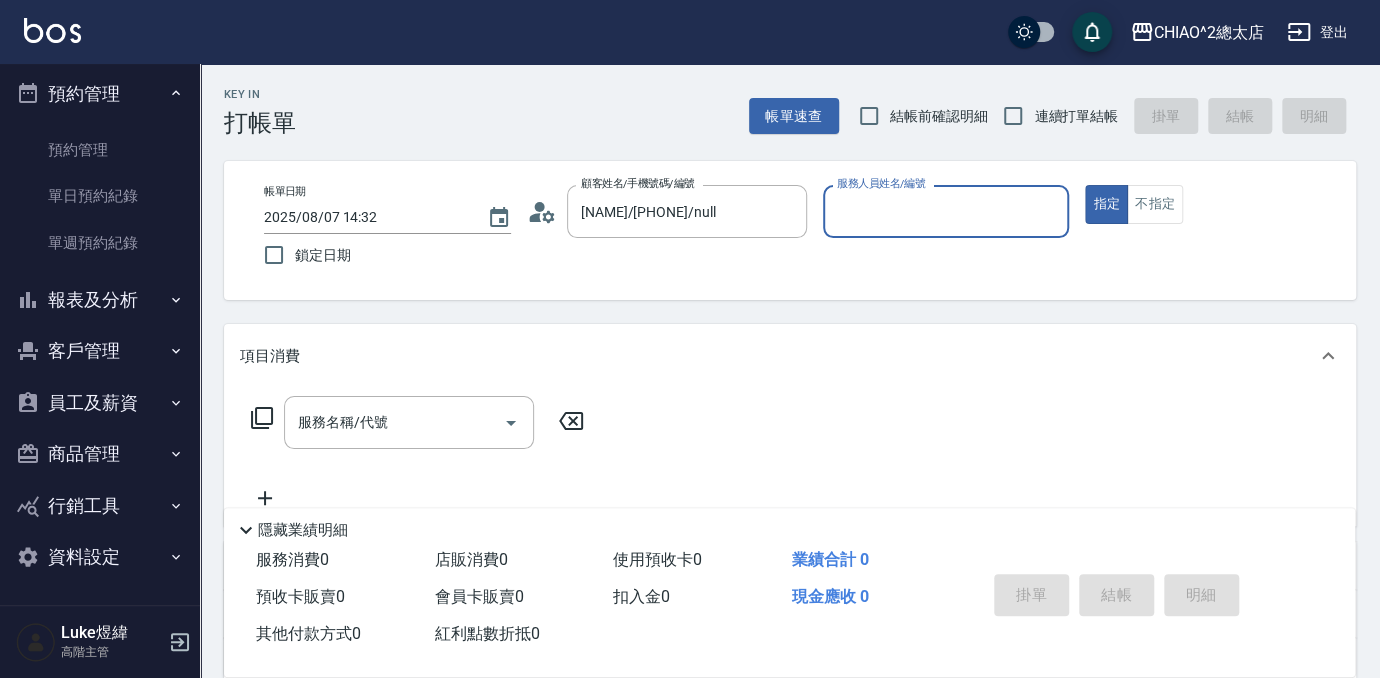 click on "服務人員姓名/編號" at bounding box center (946, 211) 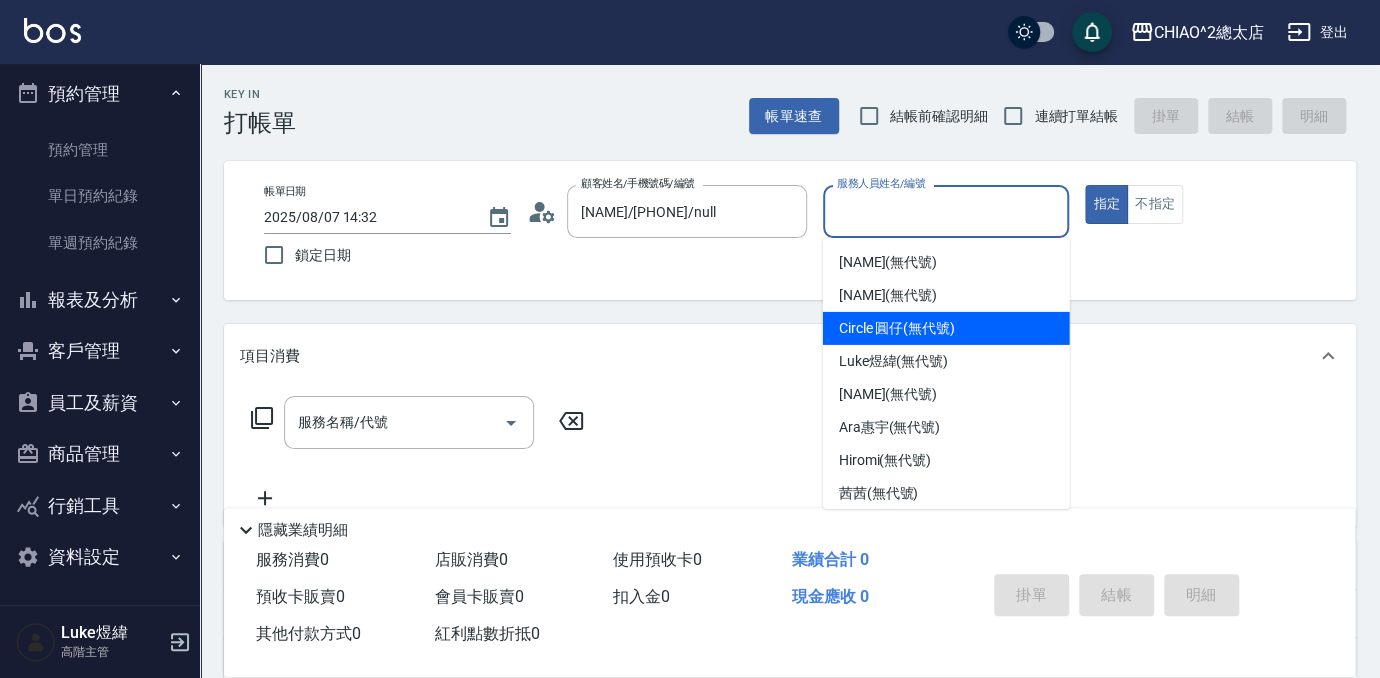 click on "Circle 圓仔 (無代號)" at bounding box center (897, 328) 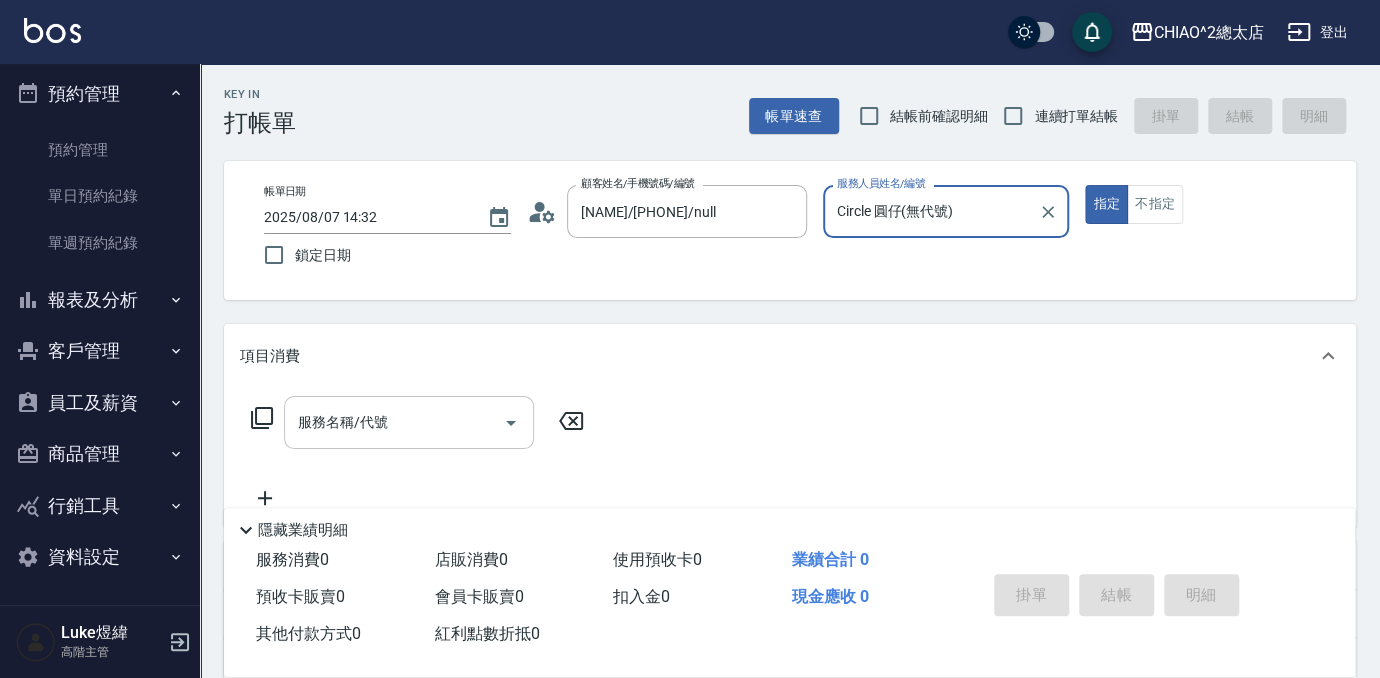 click on "服務名稱/代號" at bounding box center [394, 422] 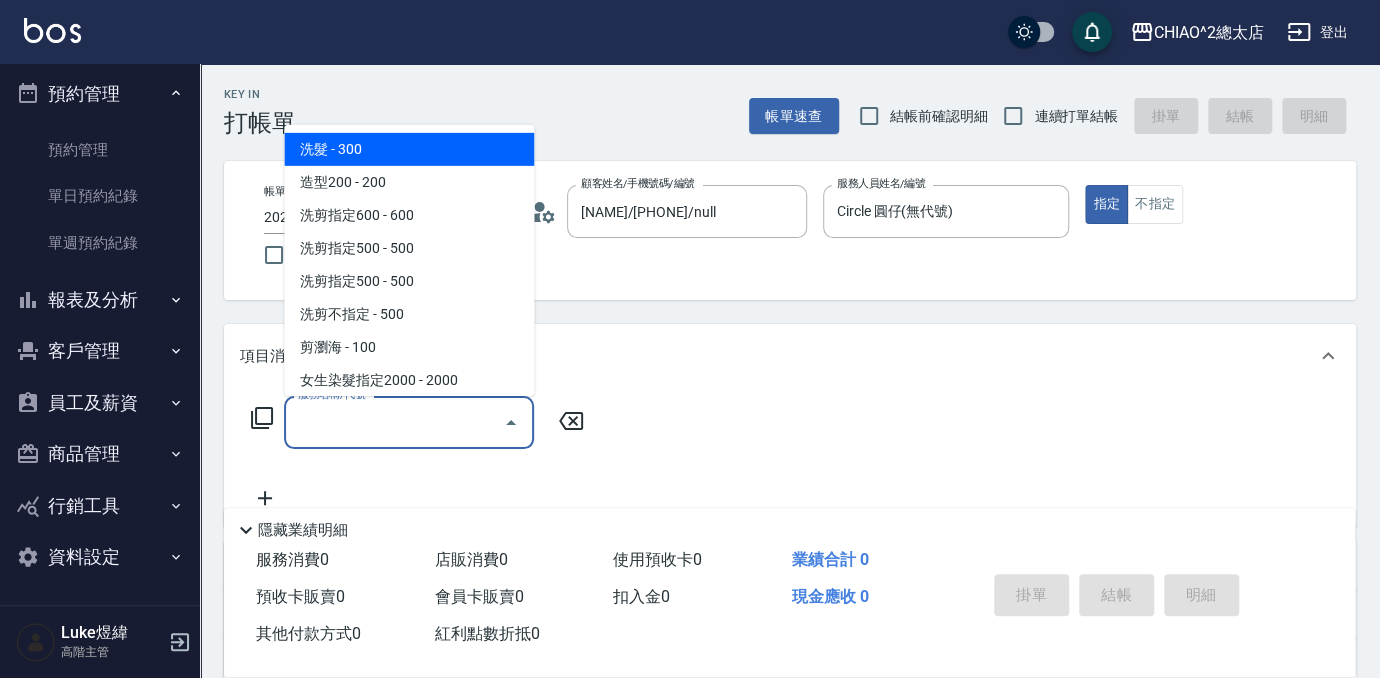 click on "洗髮 - 300" at bounding box center [409, 149] 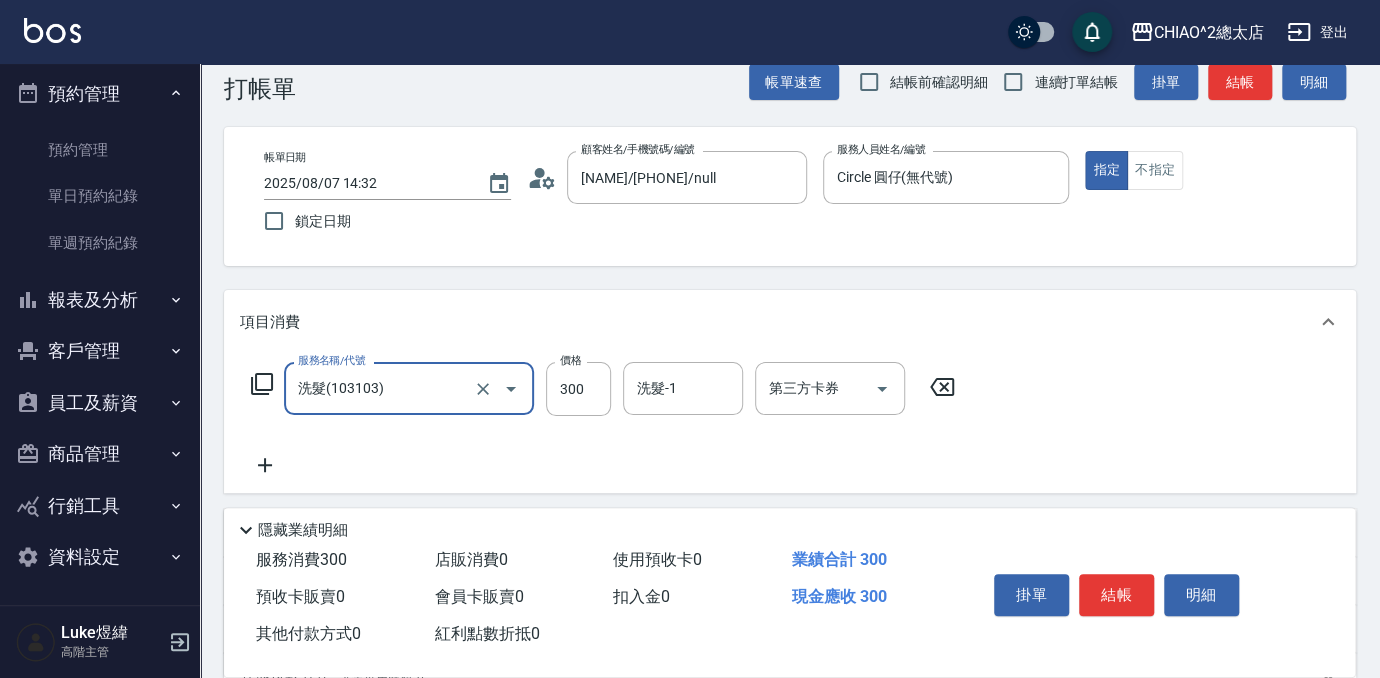scroll, scrollTop: 90, scrollLeft: 0, axis: vertical 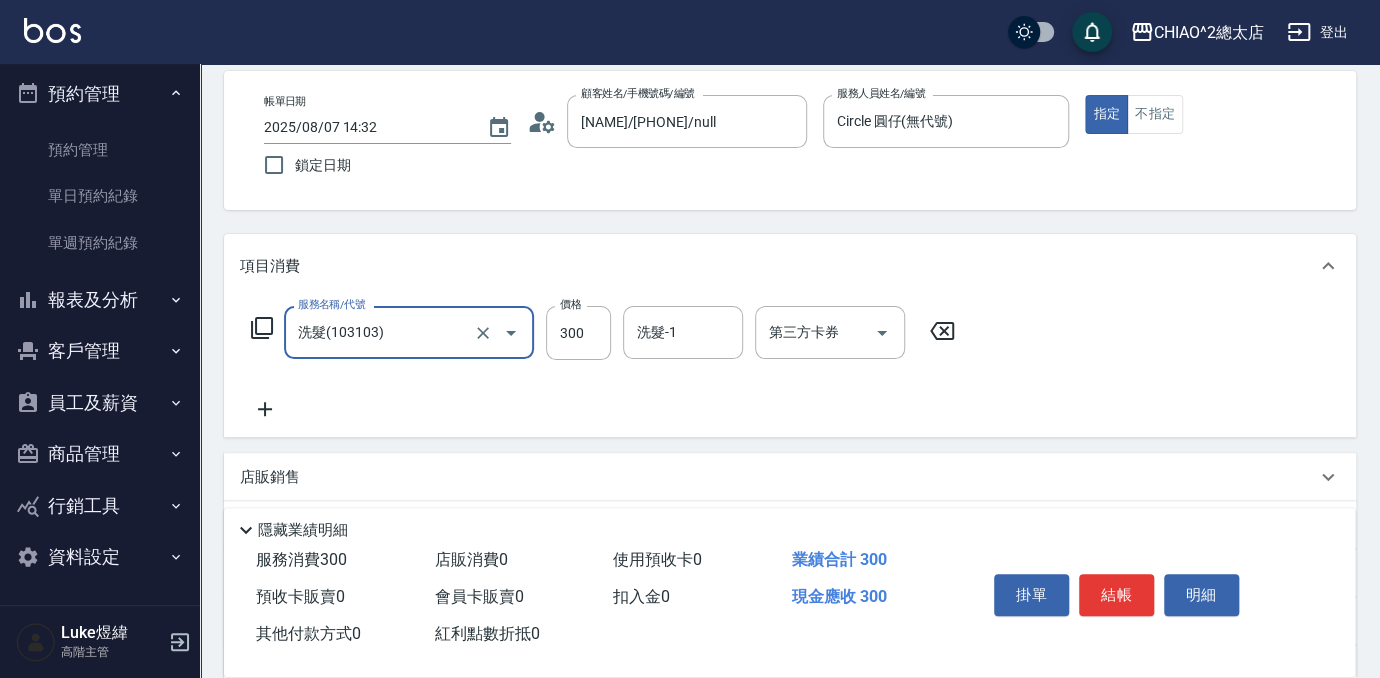 click 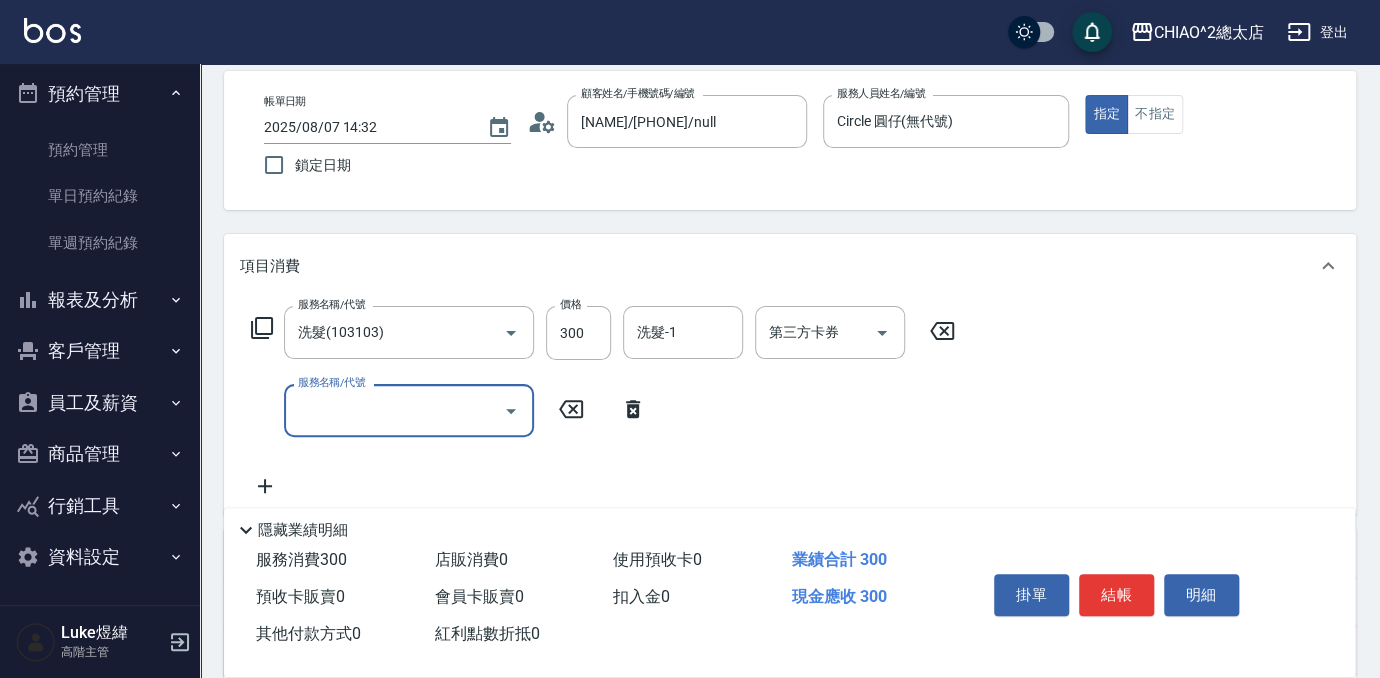 click on "服務名稱/代號" at bounding box center (394, 410) 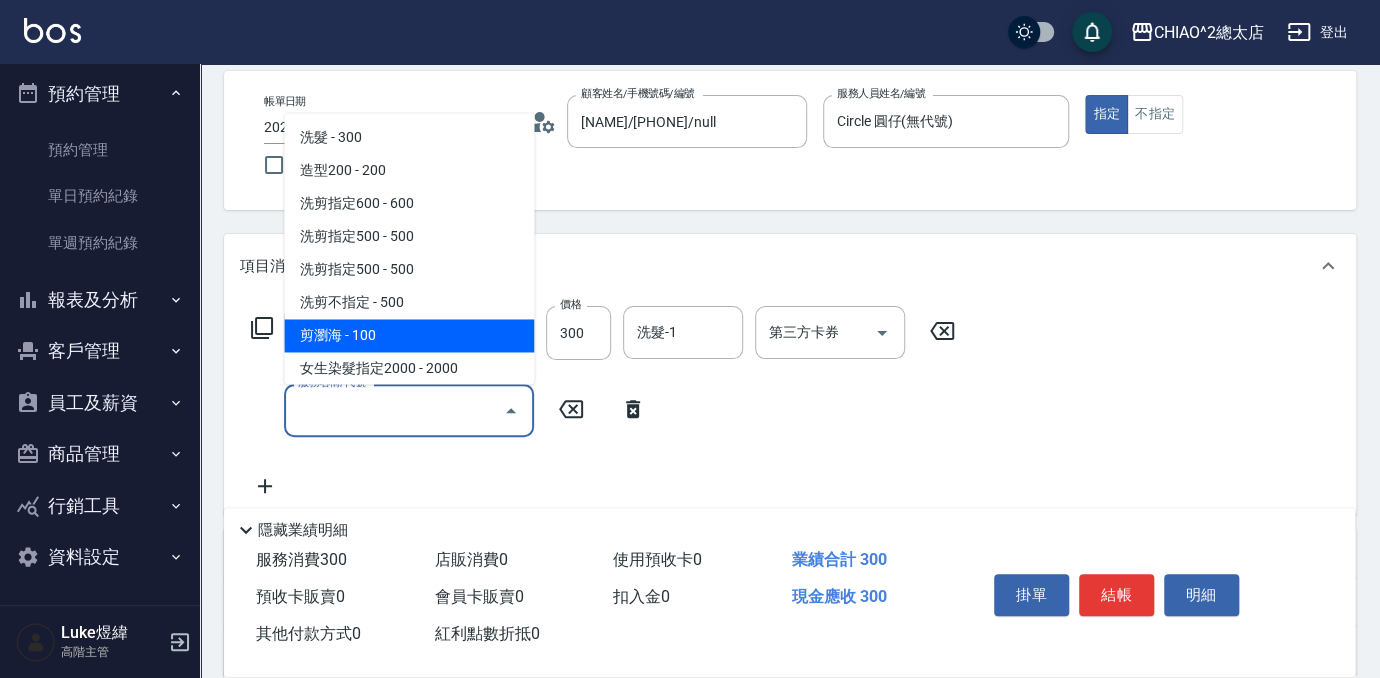 click on "剪瀏海 - 100" at bounding box center (409, 335) 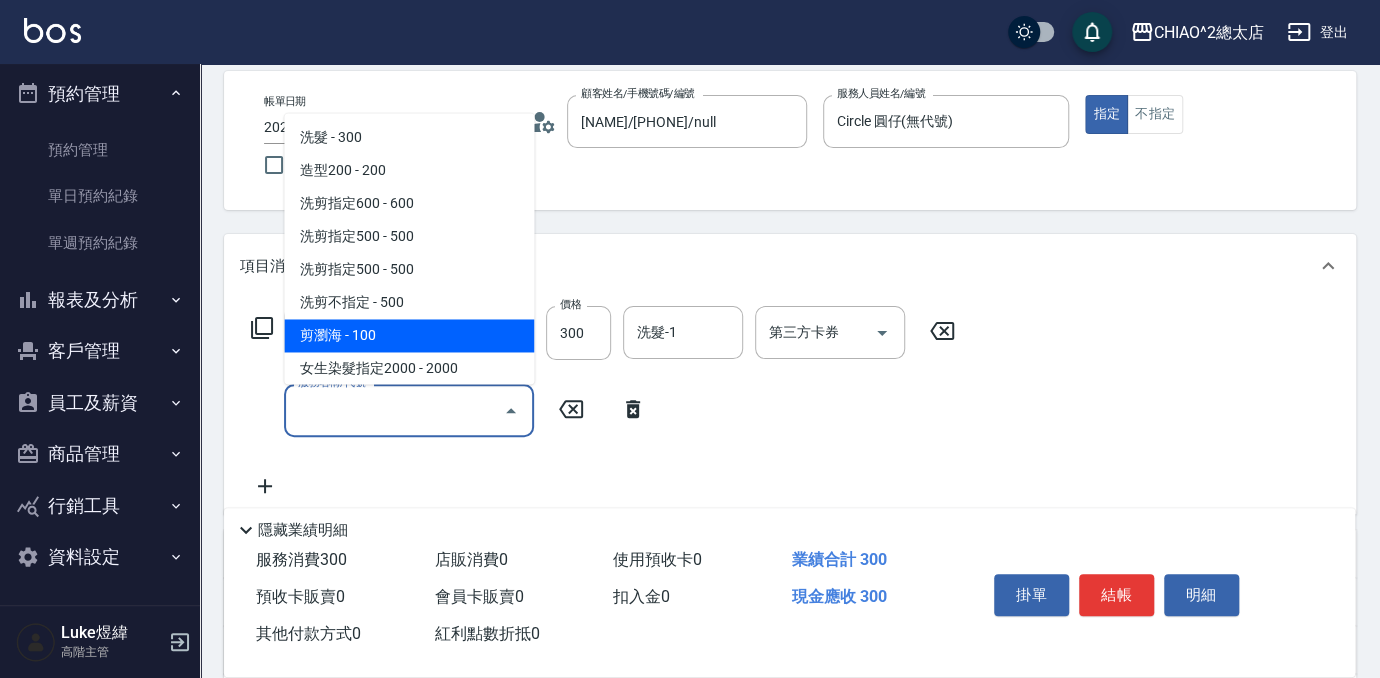 type on "剪瀏海(103111)" 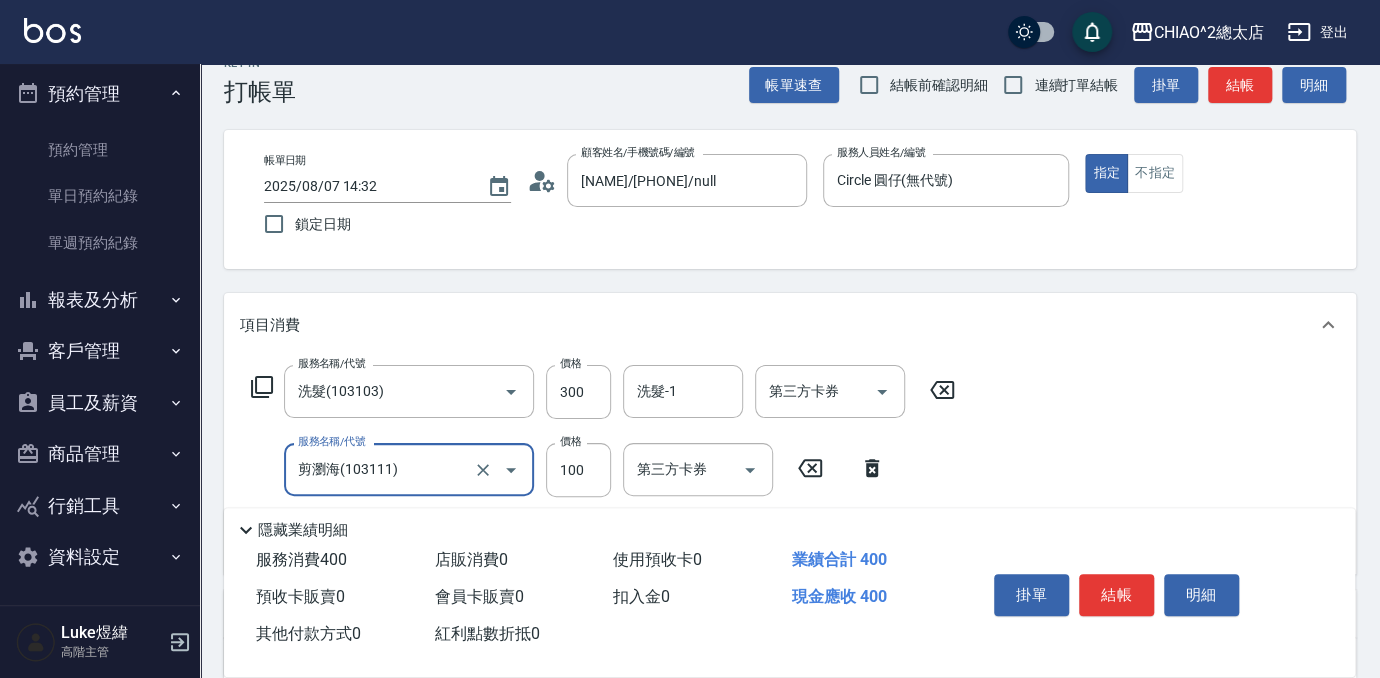 scroll, scrollTop: 0, scrollLeft: 0, axis: both 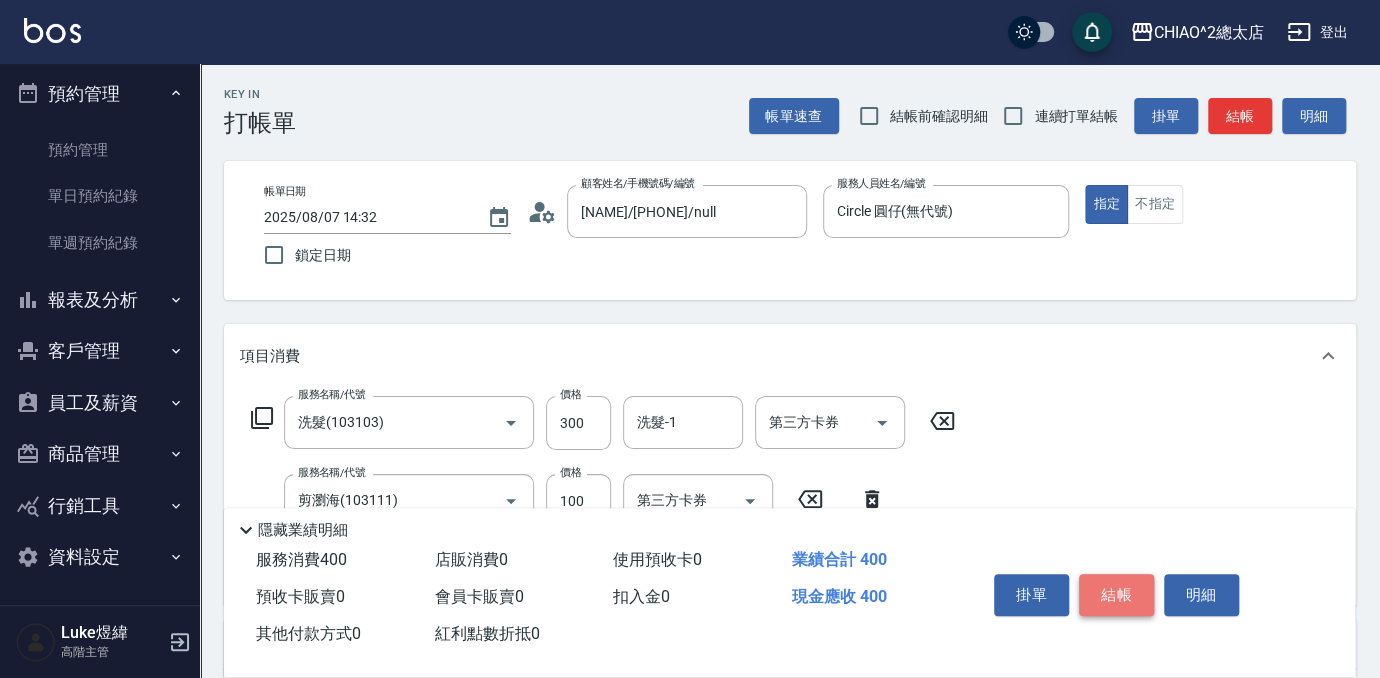 click on "結帳" at bounding box center [1116, 595] 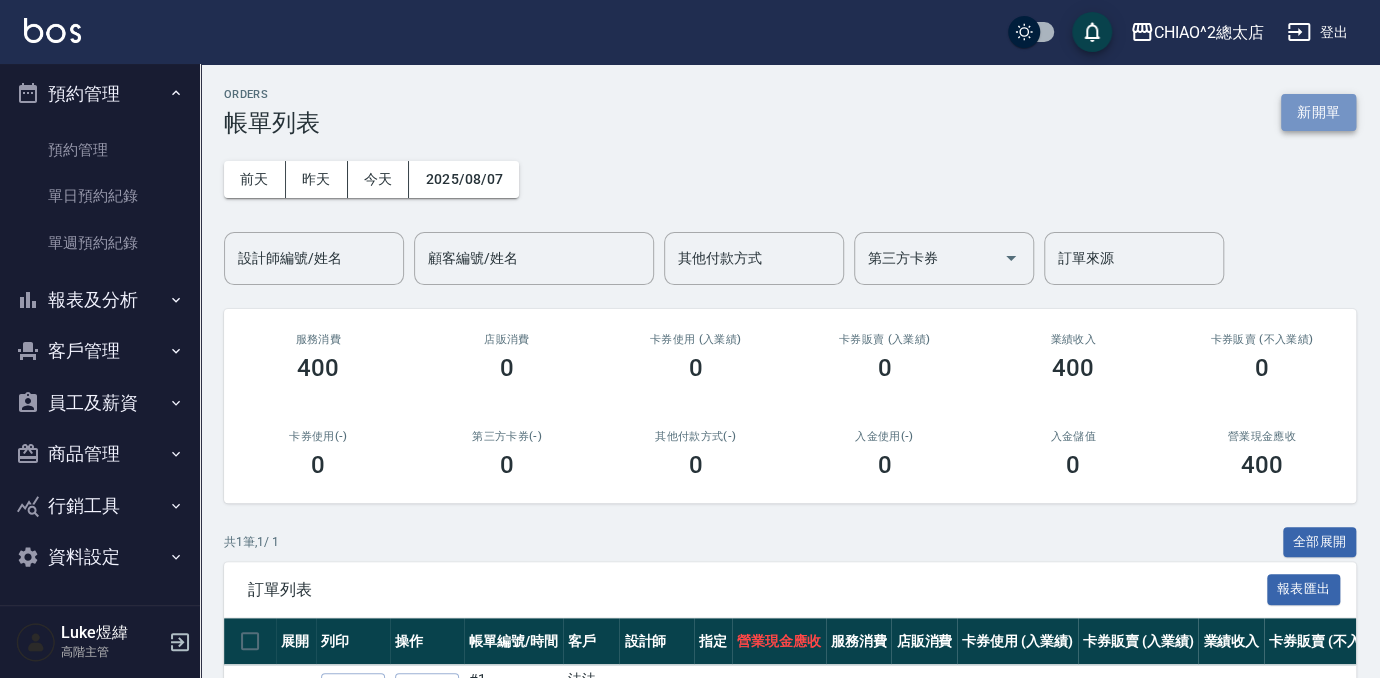 click on "新開單" at bounding box center [1318, 112] 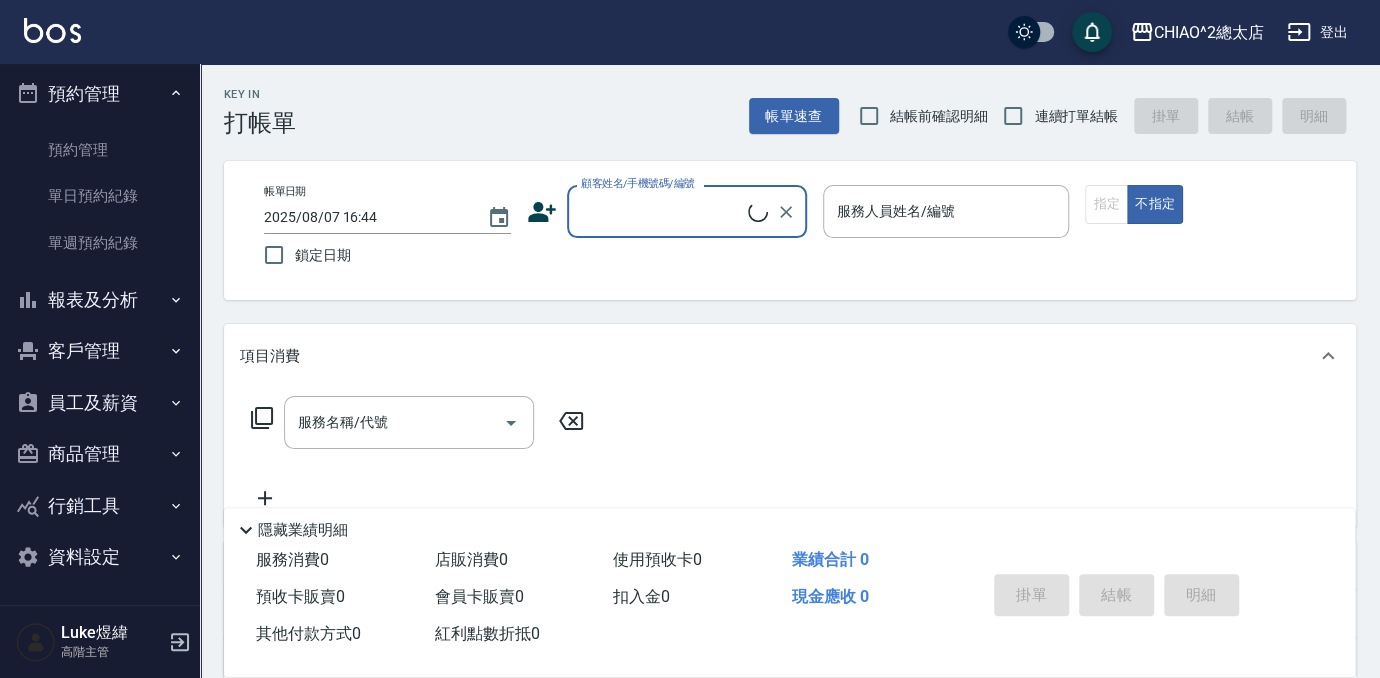 click on "顧客姓名/手機號碼/編號" at bounding box center [662, 211] 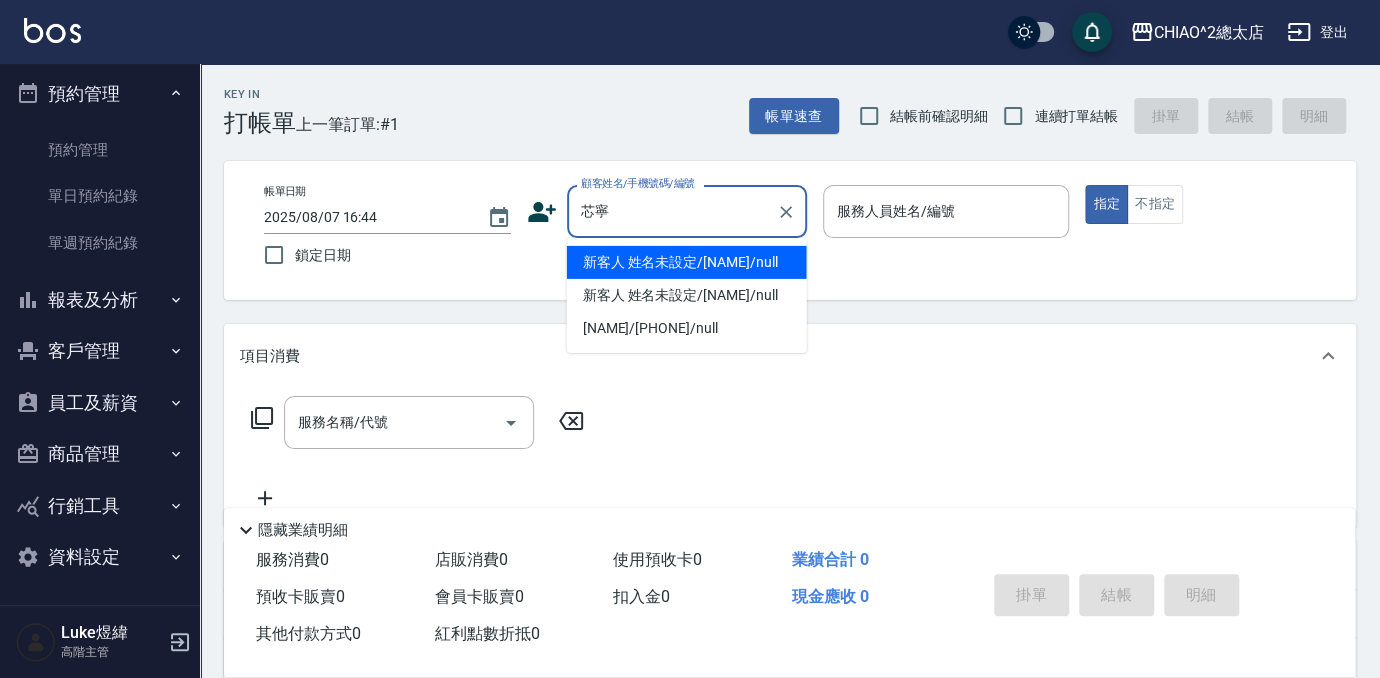 click on "新客人 姓名未設定/[NAME]/null" at bounding box center (687, 262) 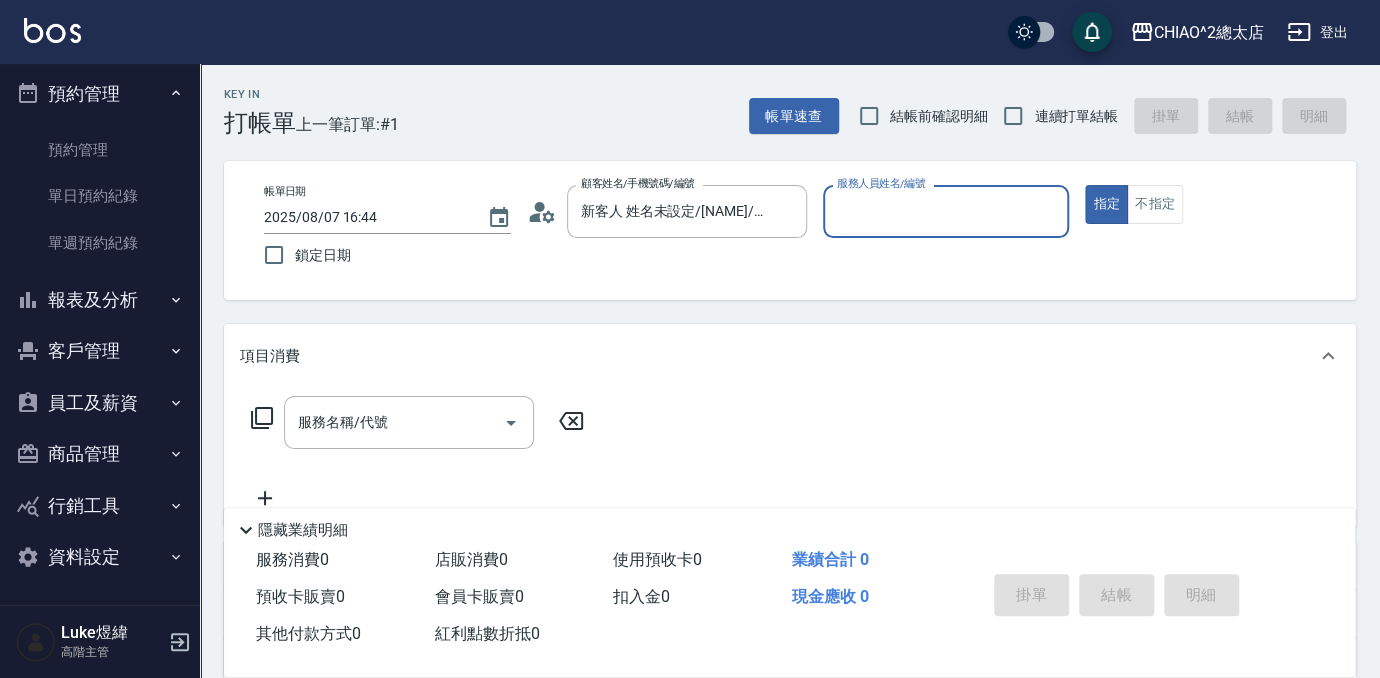 click on "服務人員姓名/編號" at bounding box center (881, 183) 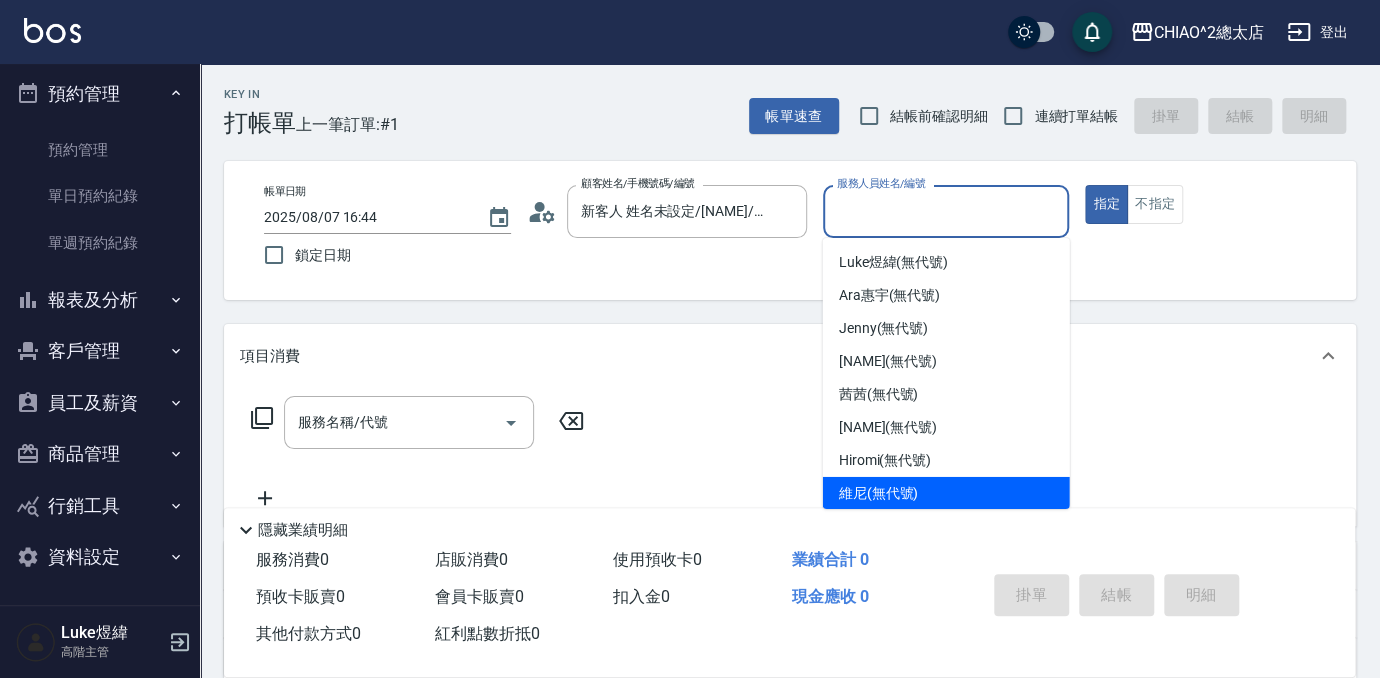 click on "[NAME] (無代號)" at bounding box center [879, 493] 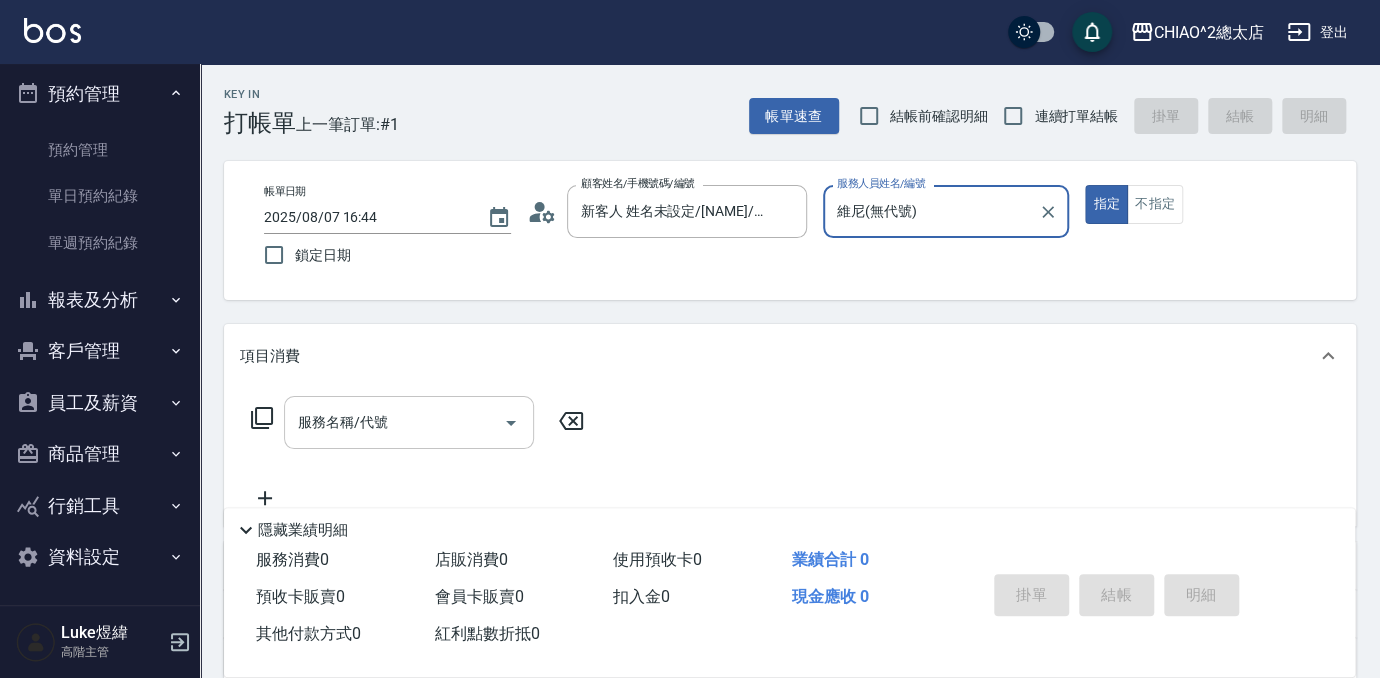 click on "服務名稱/代號" at bounding box center (394, 422) 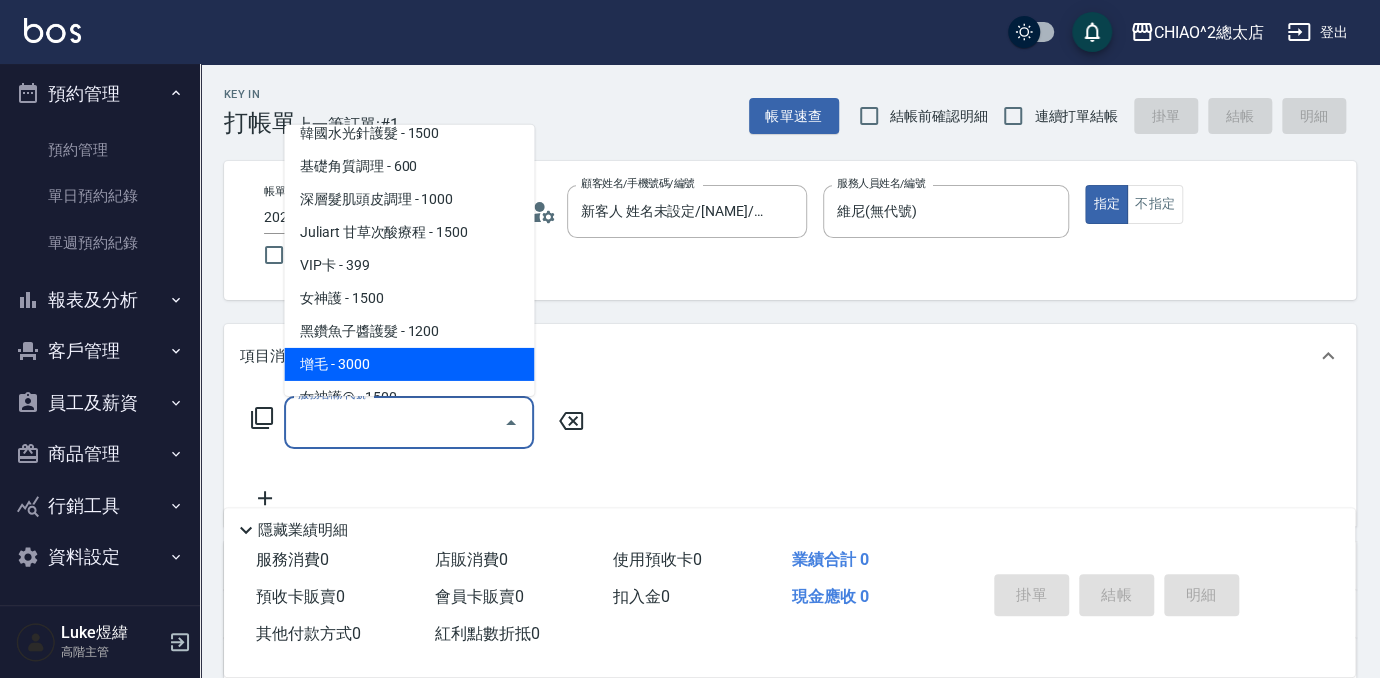 scroll, scrollTop: 545, scrollLeft: 0, axis: vertical 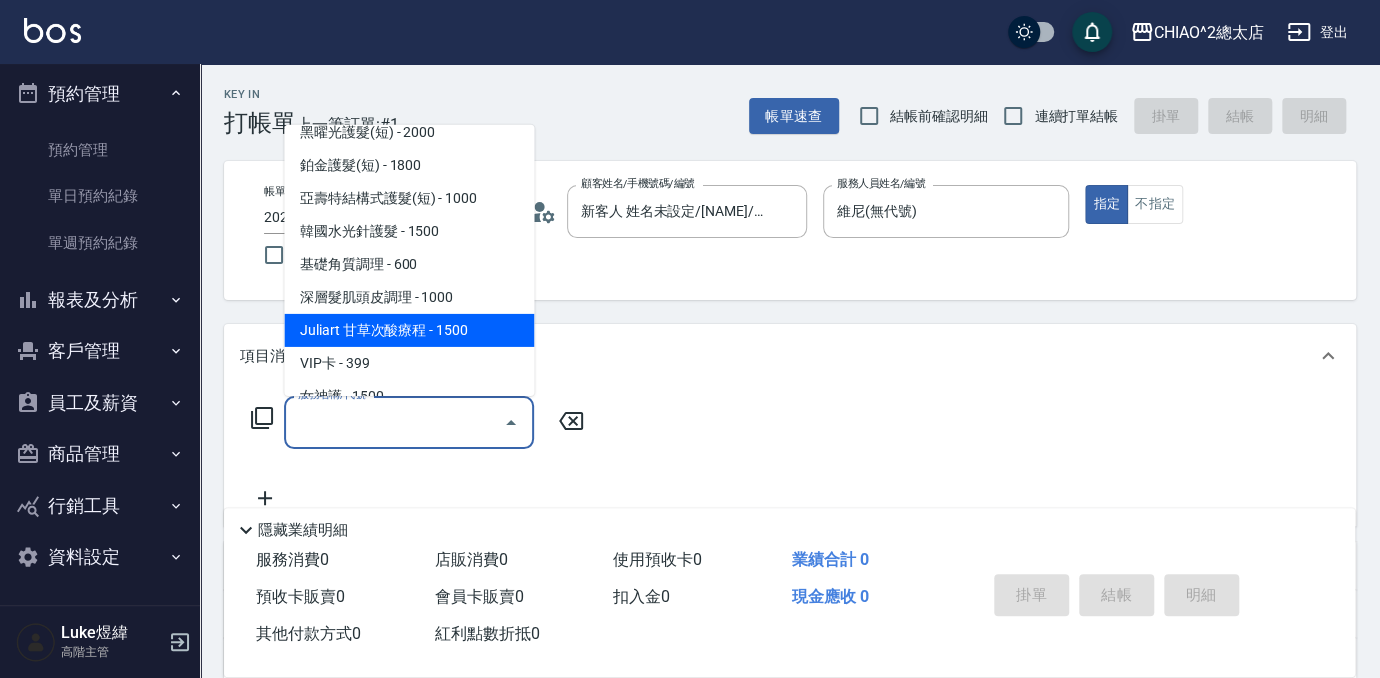 click on "Juliart 甘草次酸療程 - 1500" at bounding box center [409, 330] 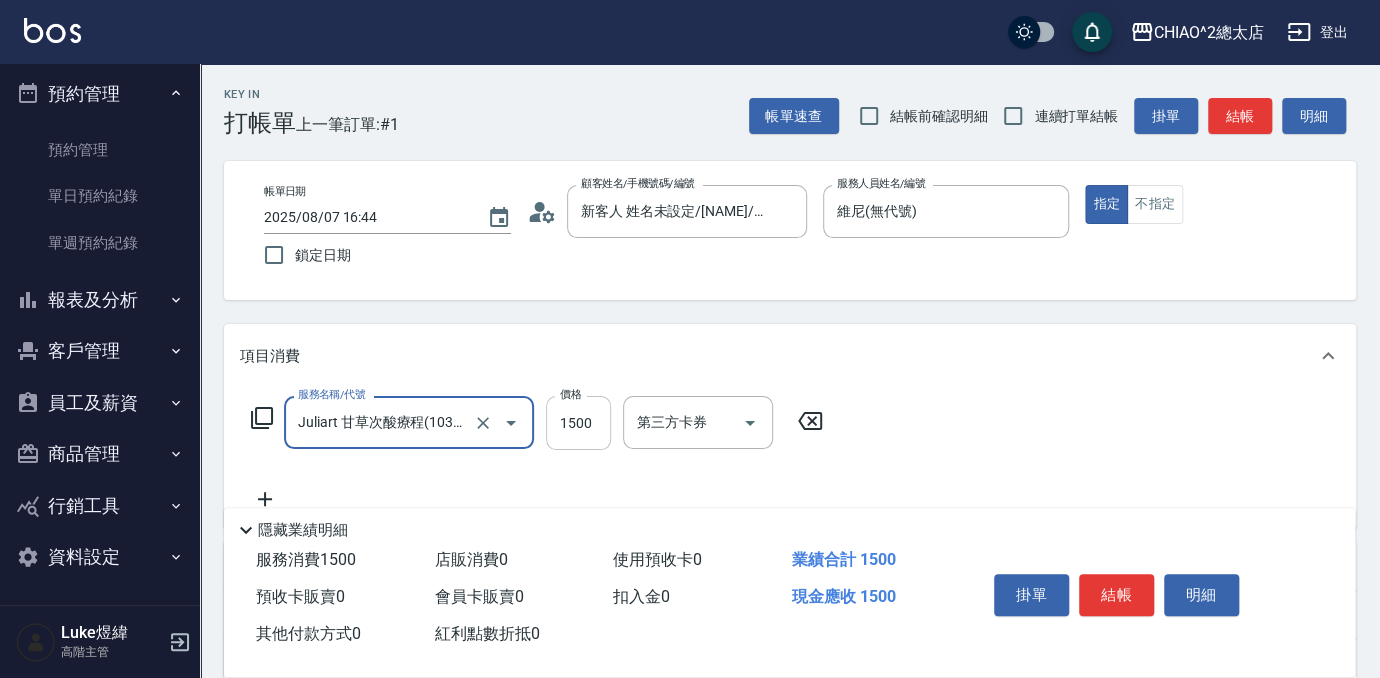 click on "1500" at bounding box center [578, 423] 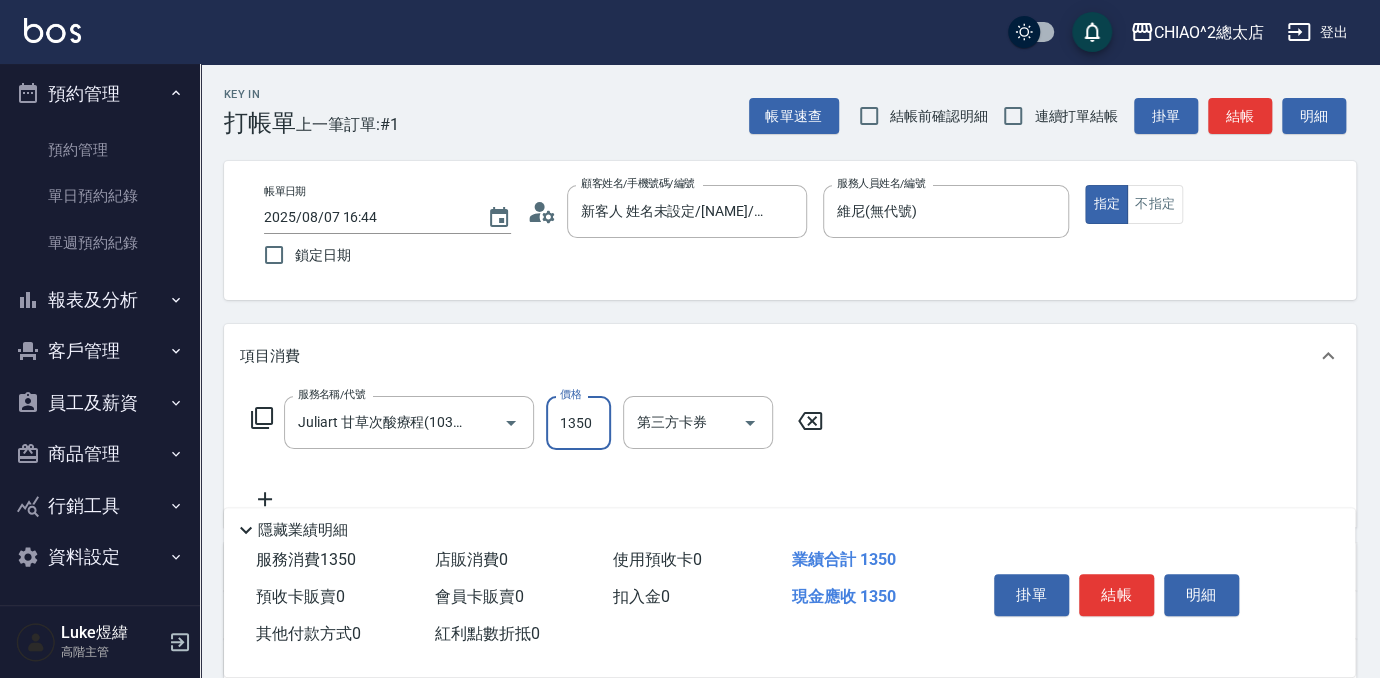type on "1350" 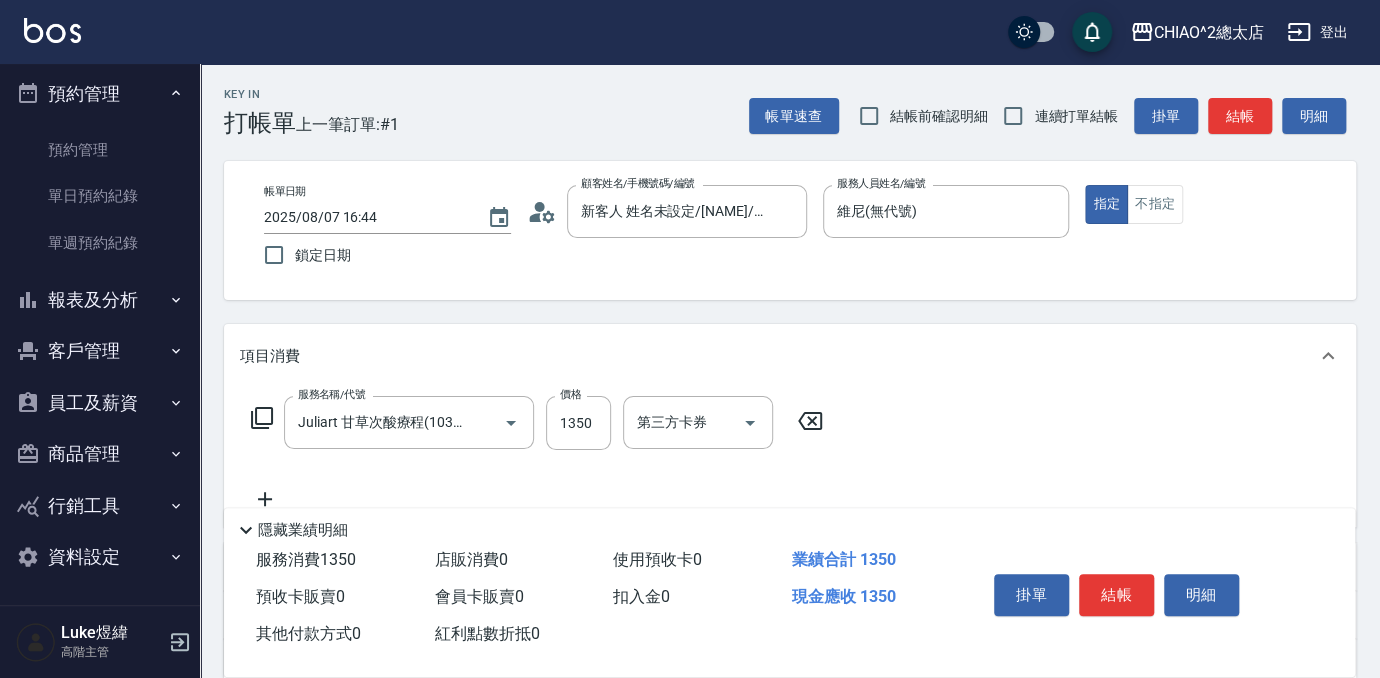 click on "服務名稱/代號 Juliart 甘草次酸療程(103791) 服務名稱/代號 價格 1350 價格 第三方卡券 第三方卡券" at bounding box center (537, 453) 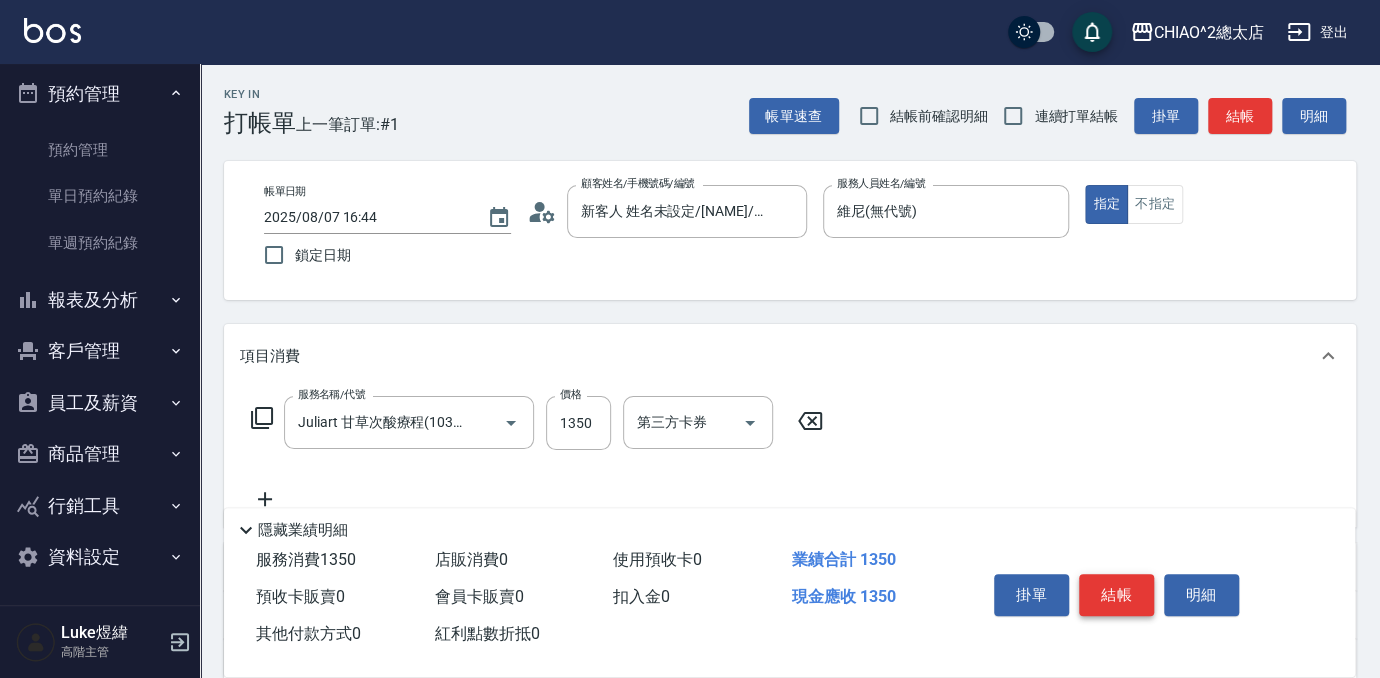 click on "結帳" at bounding box center (1116, 595) 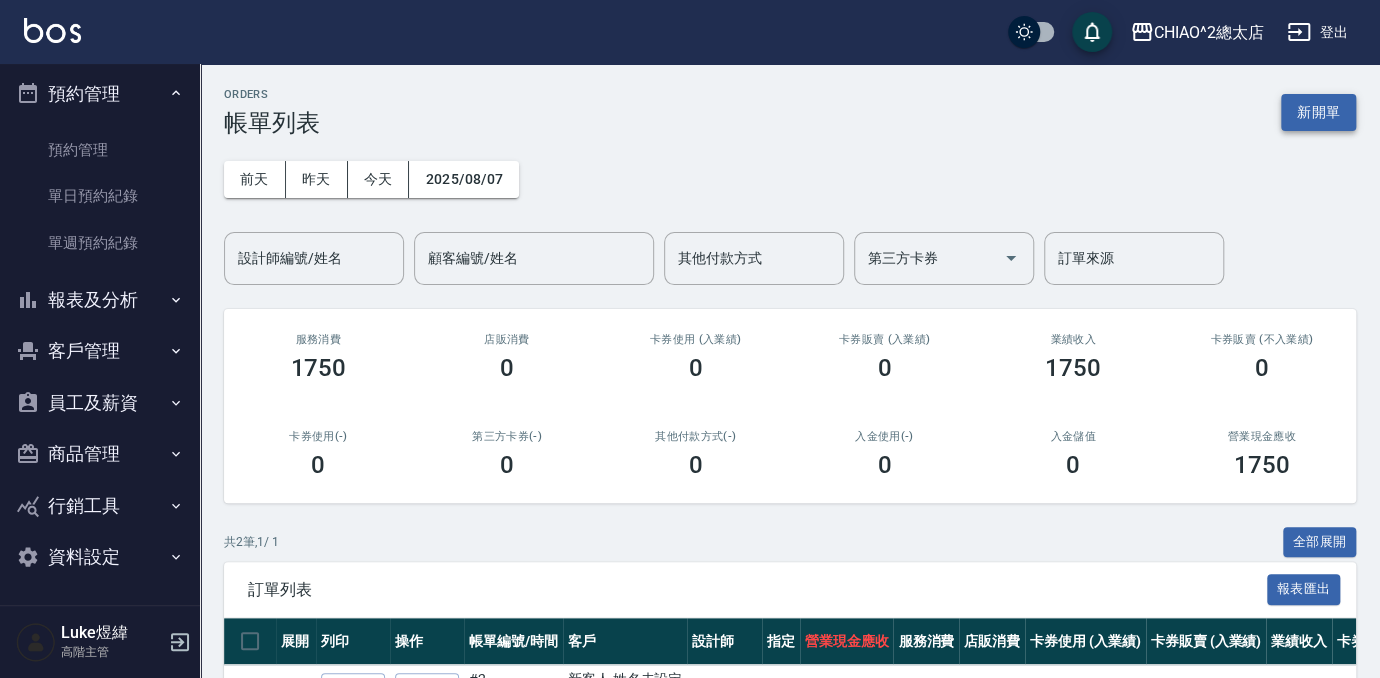 click on "新開單" at bounding box center (1318, 112) 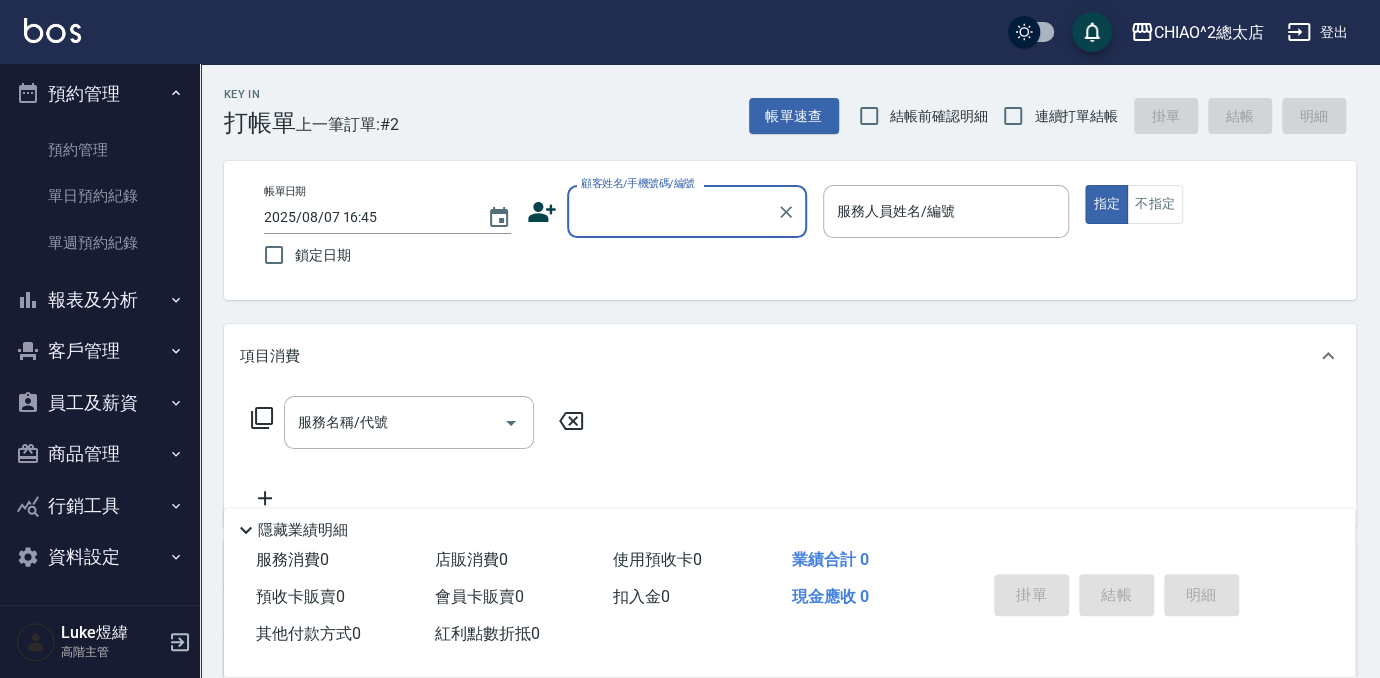 click on "顧客姓名/手機號碼/編號" at bounding box center (672, 211) 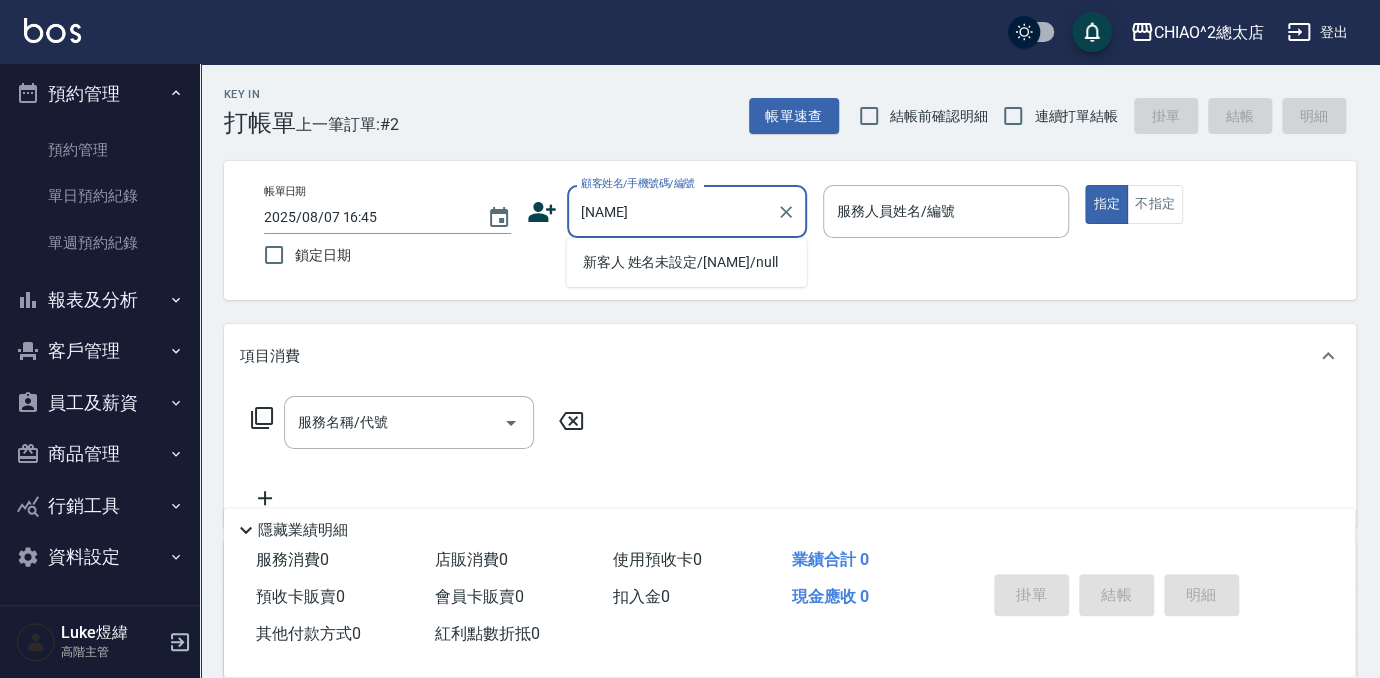 click on "新客人 姓名未設定/[NAME]/null" at bounding box center (687, 262) 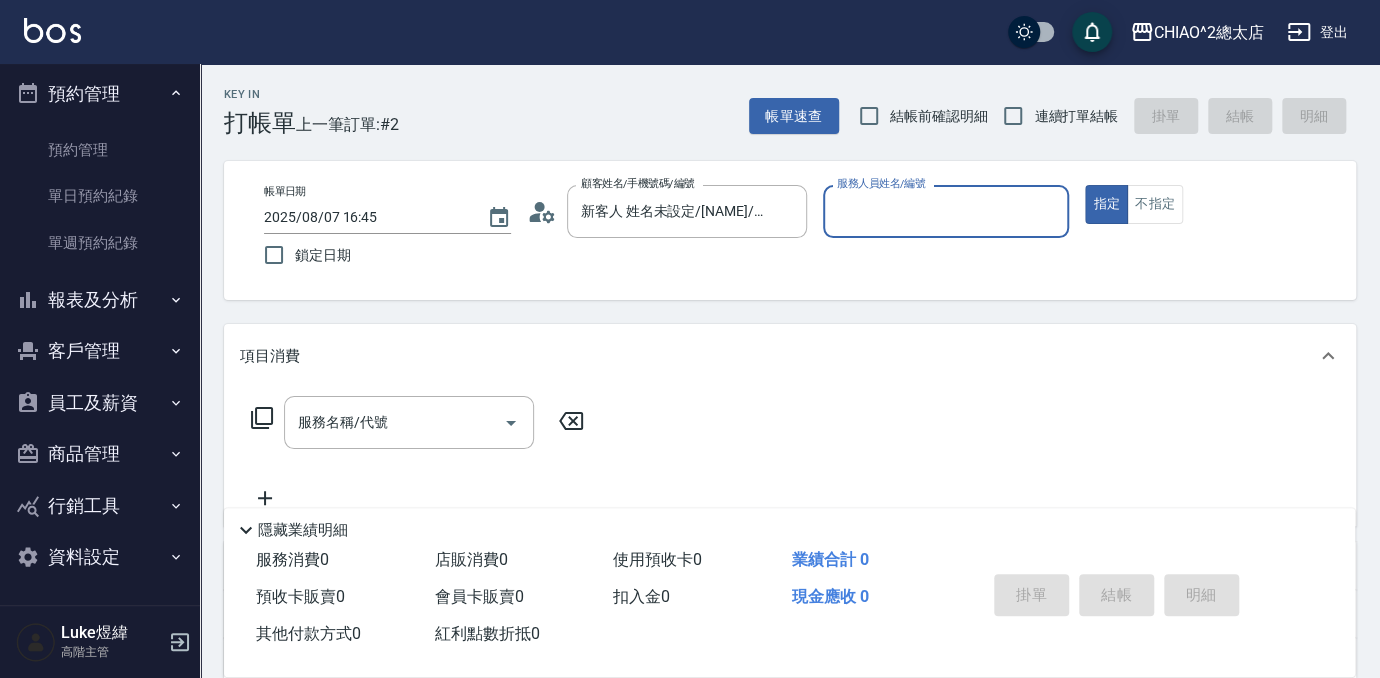 click on "帳單日期 2025-08-07 16:45 鎖定日期 顧客姓名/手機號碼/編號 新客人 姓名未設定/[NAME]/null 顧客姓名/手機號碼/編號 服務人員姓名/編號 服務人員姓名/編號 指定 不指定" at bounding box center [790, 230] 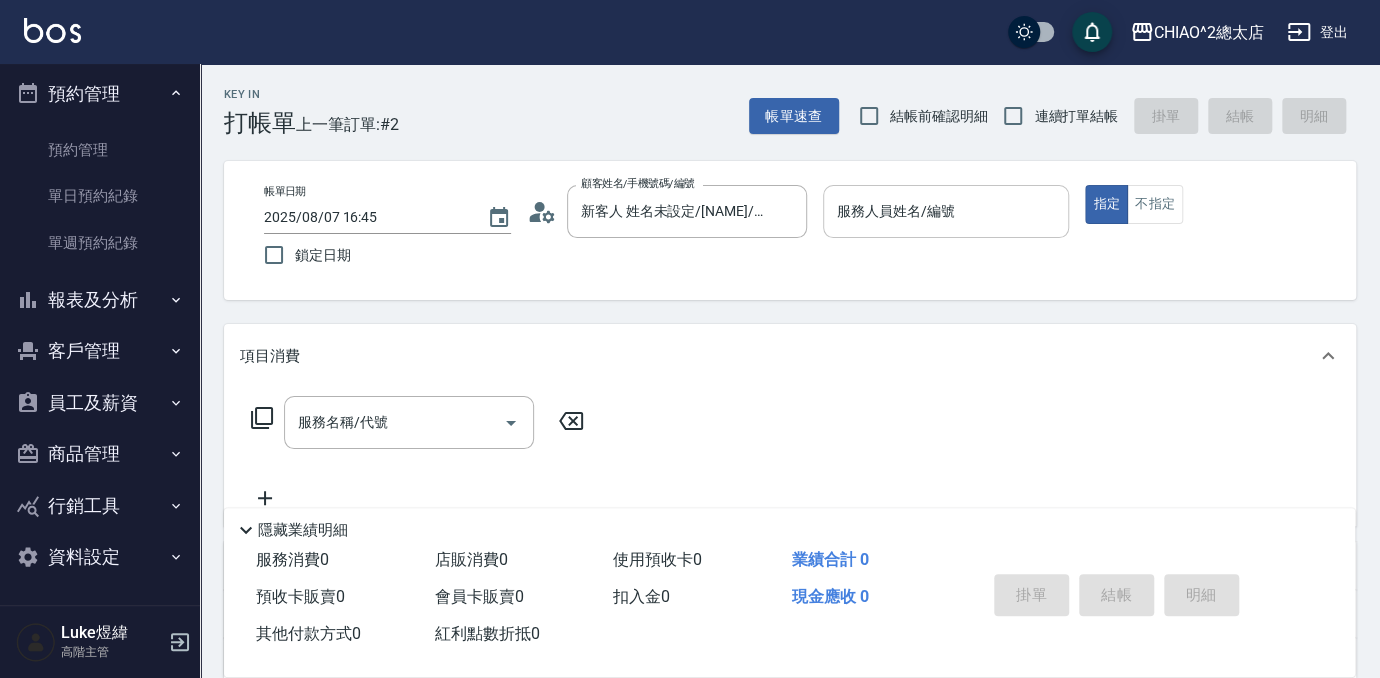 click on "服務人員姓名/編號" at bounding box center [946, 211] 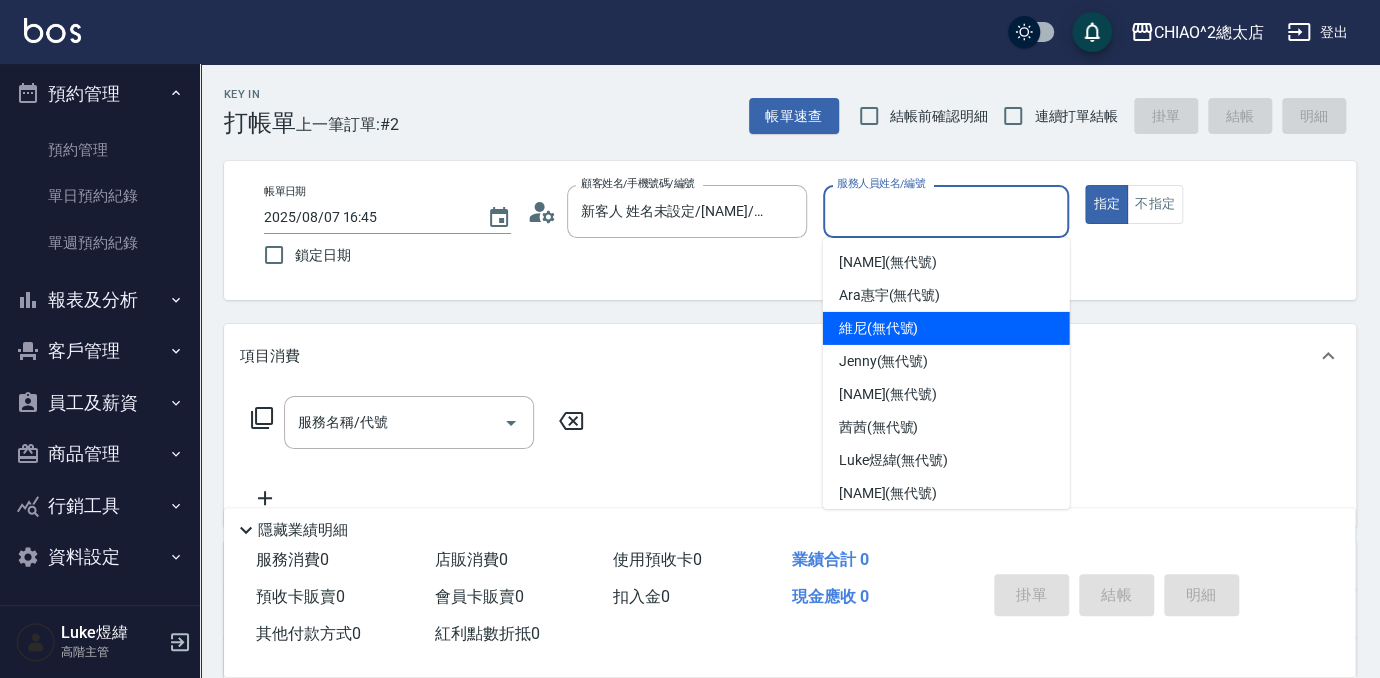 click on "[NAME] (無代號)" at bounding box center [879, 328] 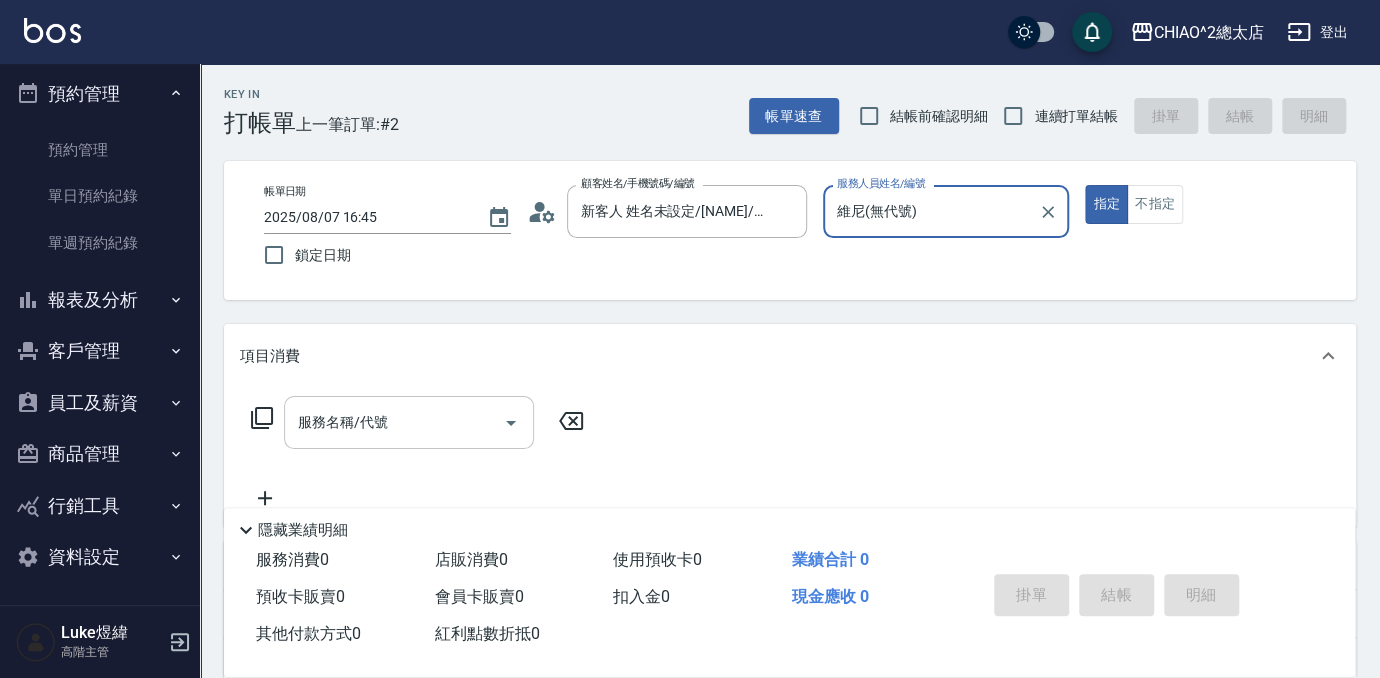 click on "服務名稱/代號" at bounding box center [394, 422] 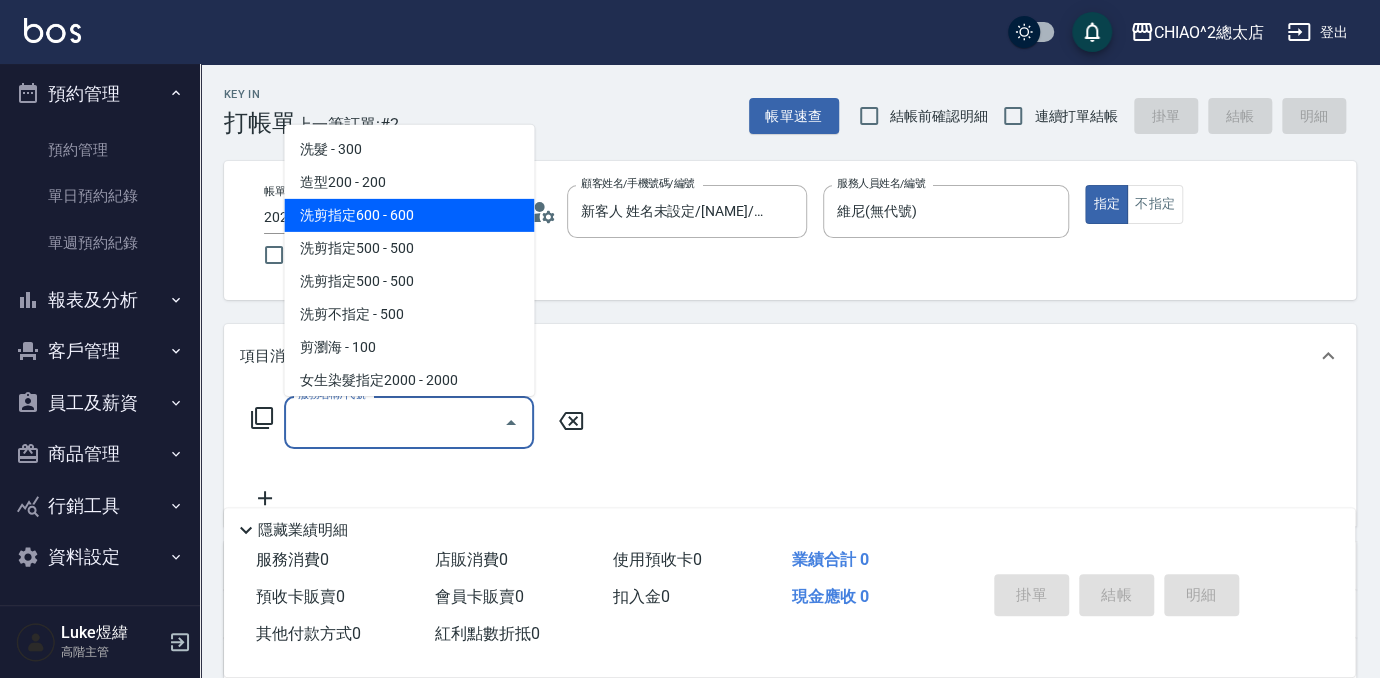 click on "洗剪指定600 - 600" at bounding box center [409, 215] 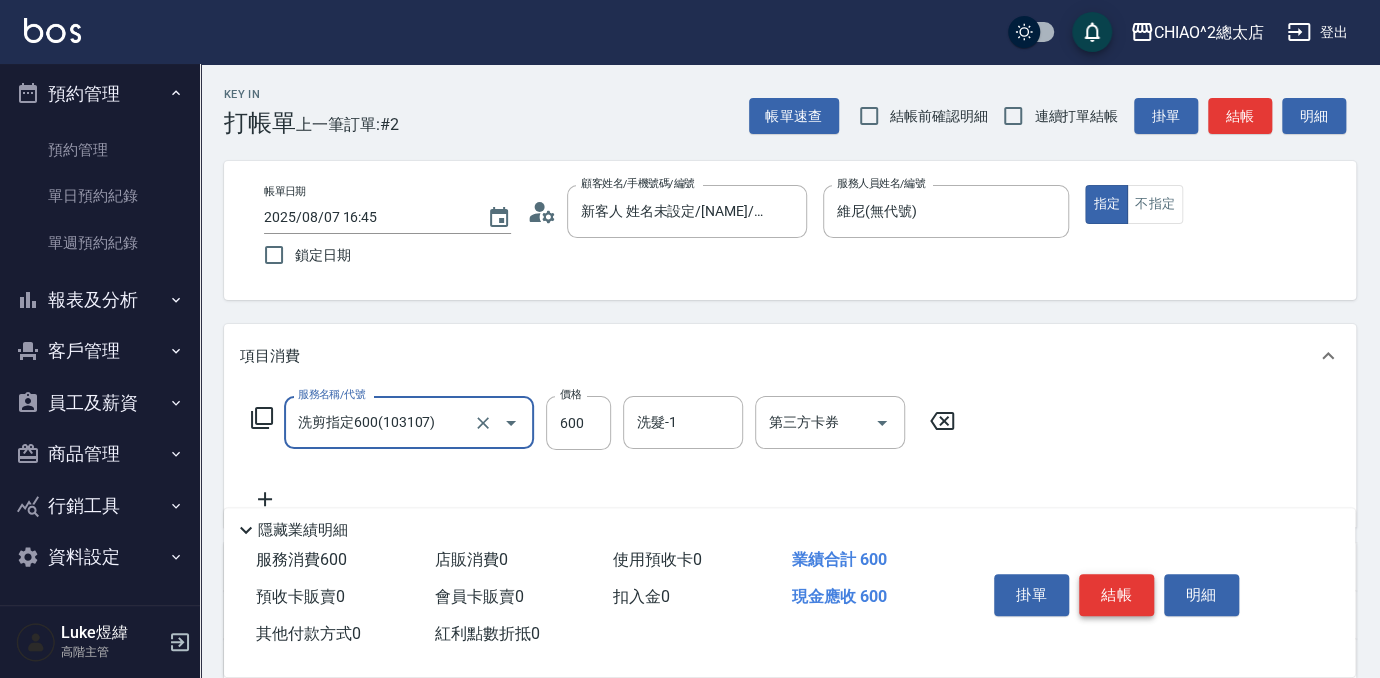 click on "結帳" at bounding box center (1116, 595) 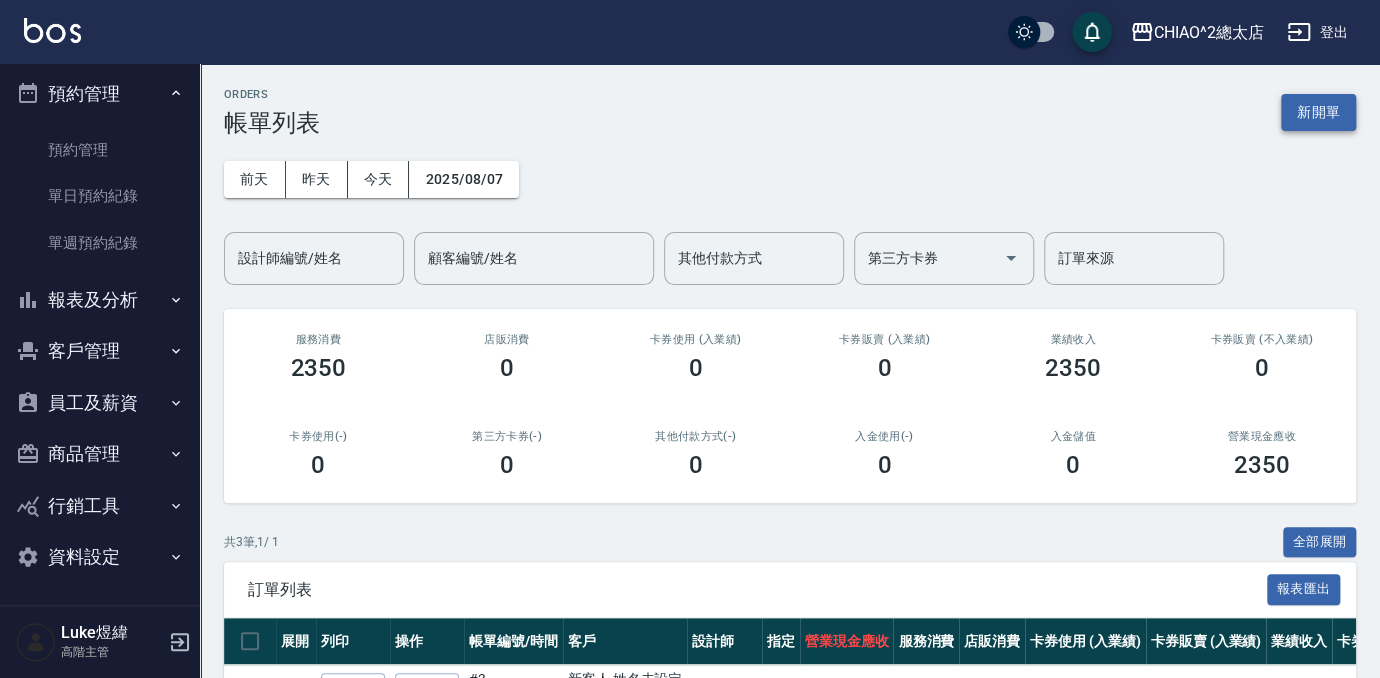 click on "新開單" at bounding box center (1318, 112) 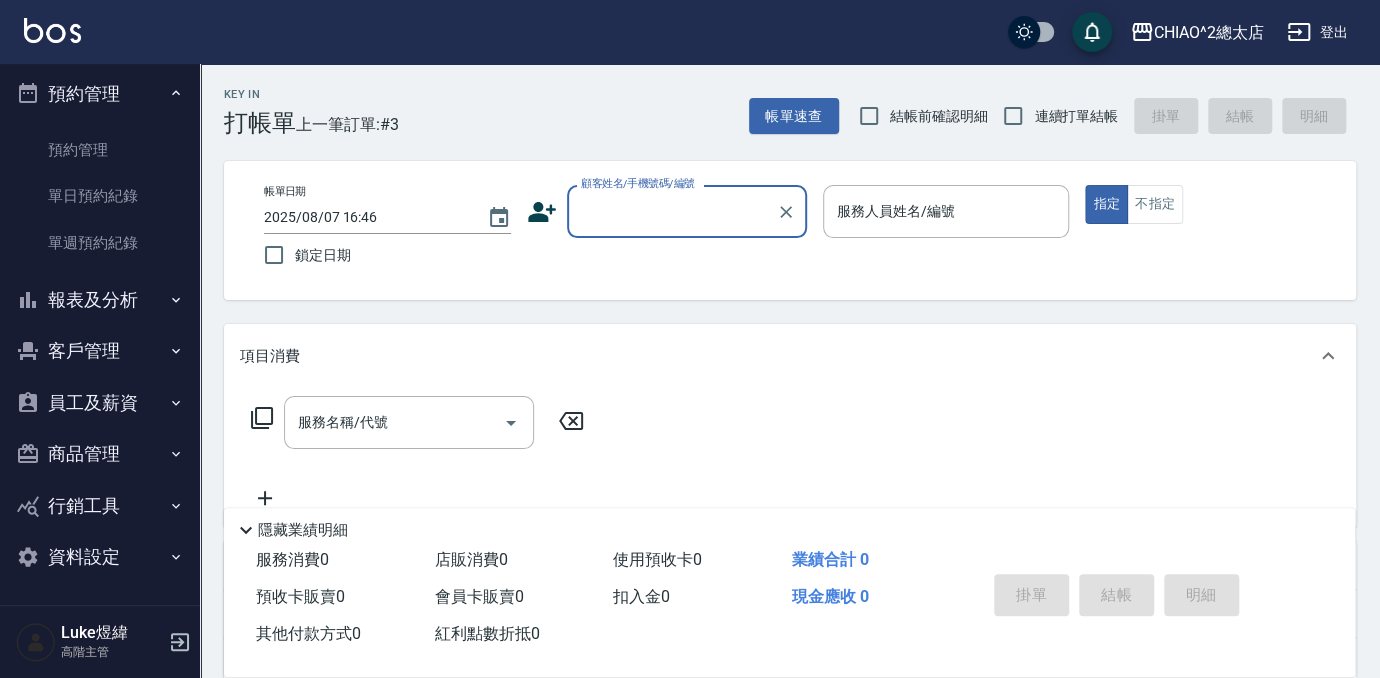 click on "顧客姓名/手機號碼/編號" at bounding box center [672, 211] 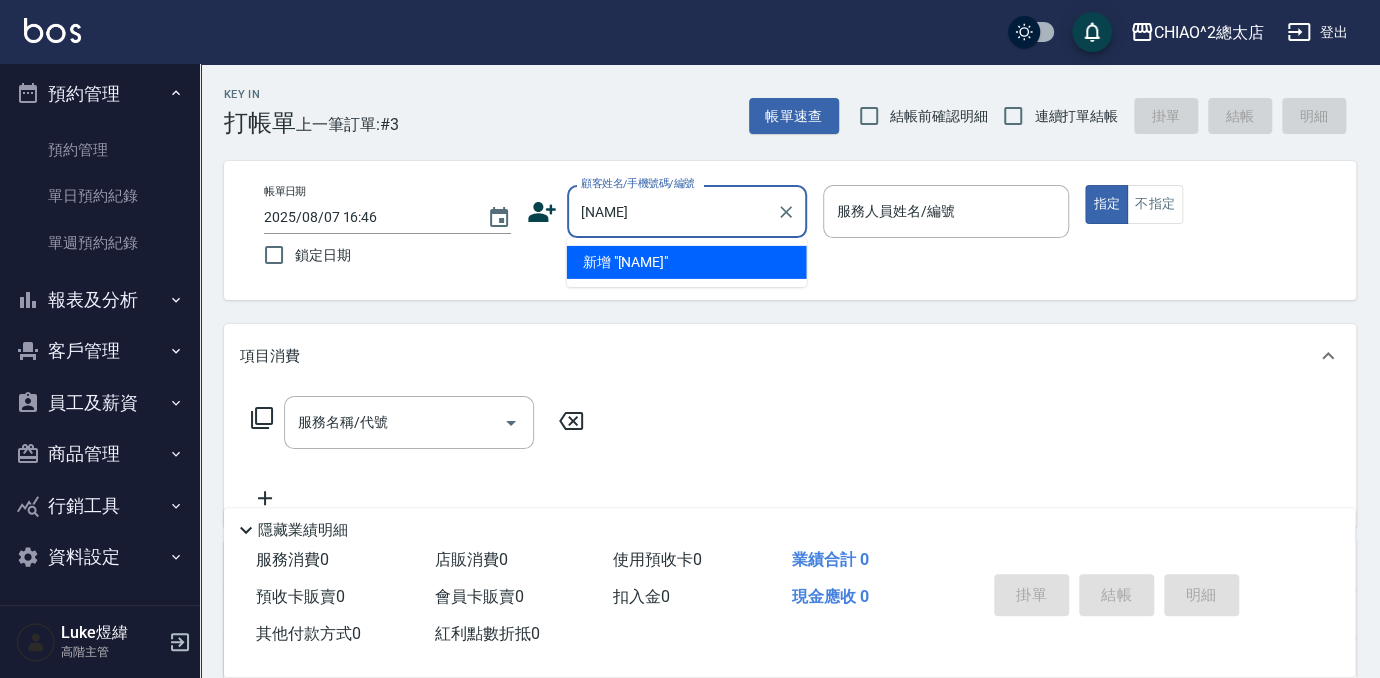 click on "新增 "[NAME]"" at bounding box center (687, 262) 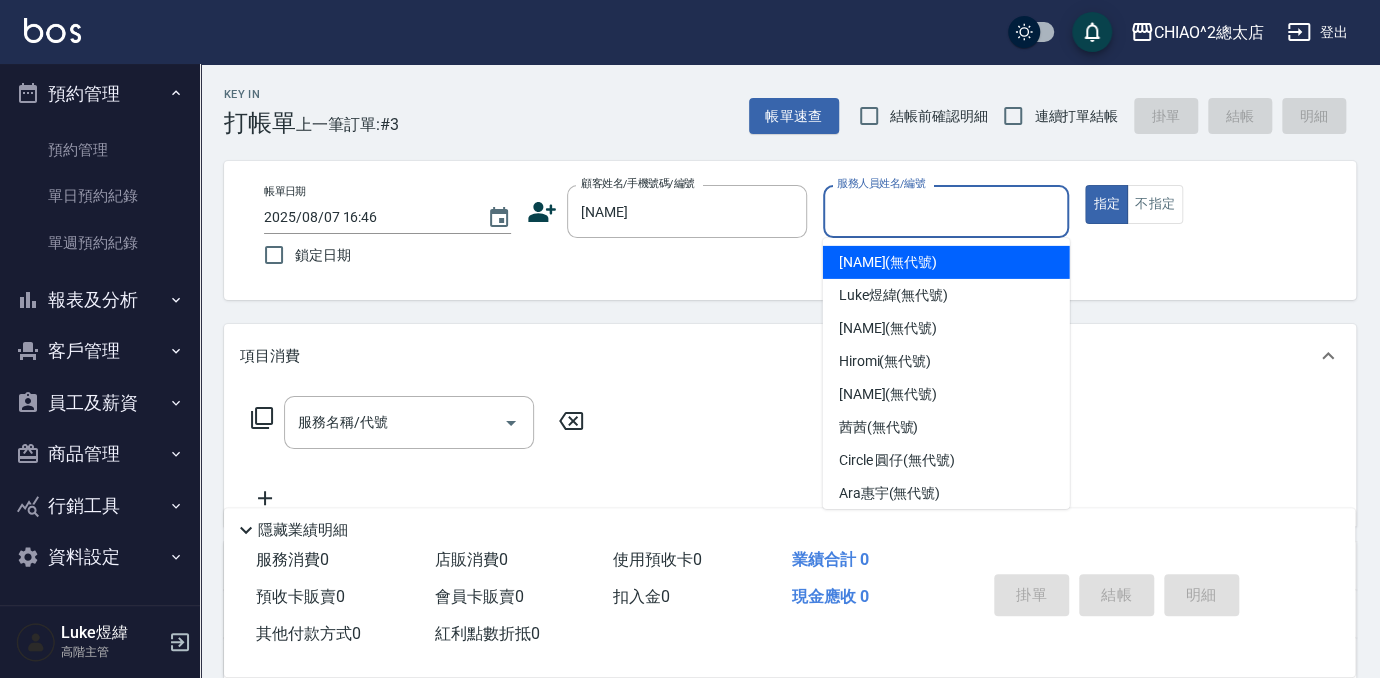 click on "服務人員姓名/編號" at bounding box center [946, 211] 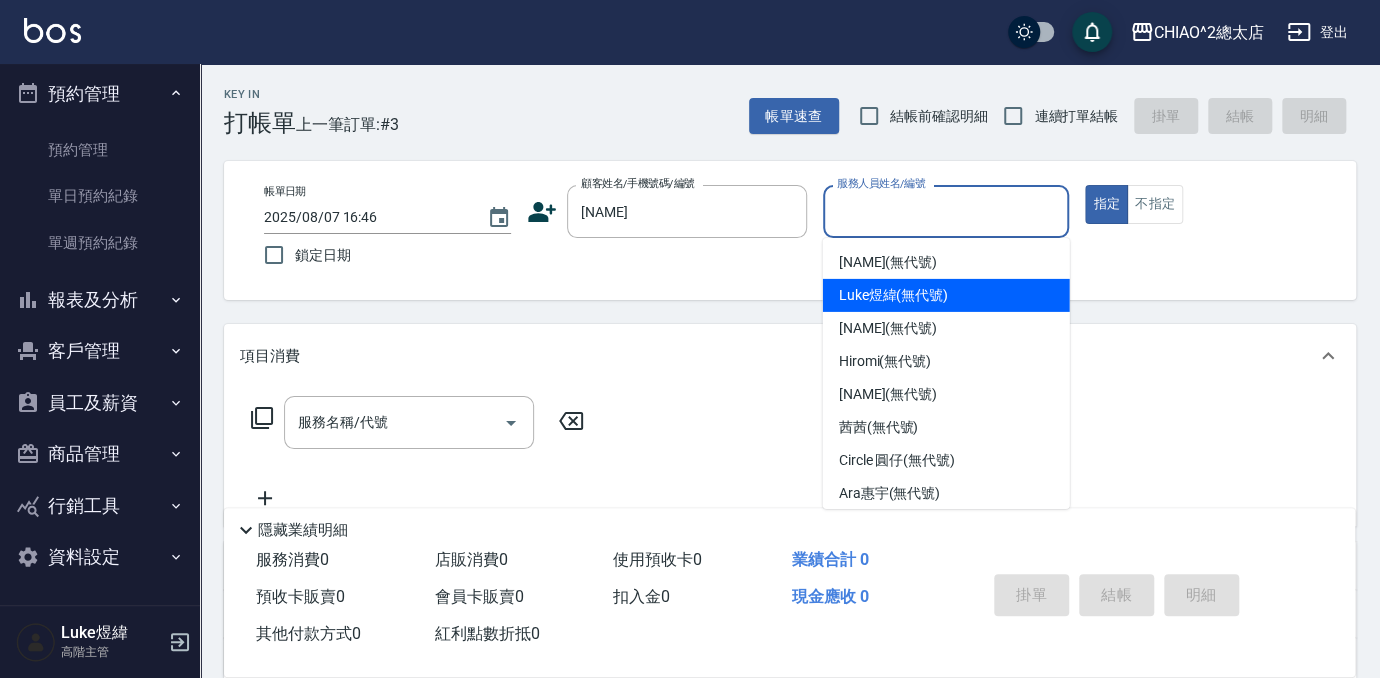 click on "[NAME] (無代號)" at bounding box center (893, 295) 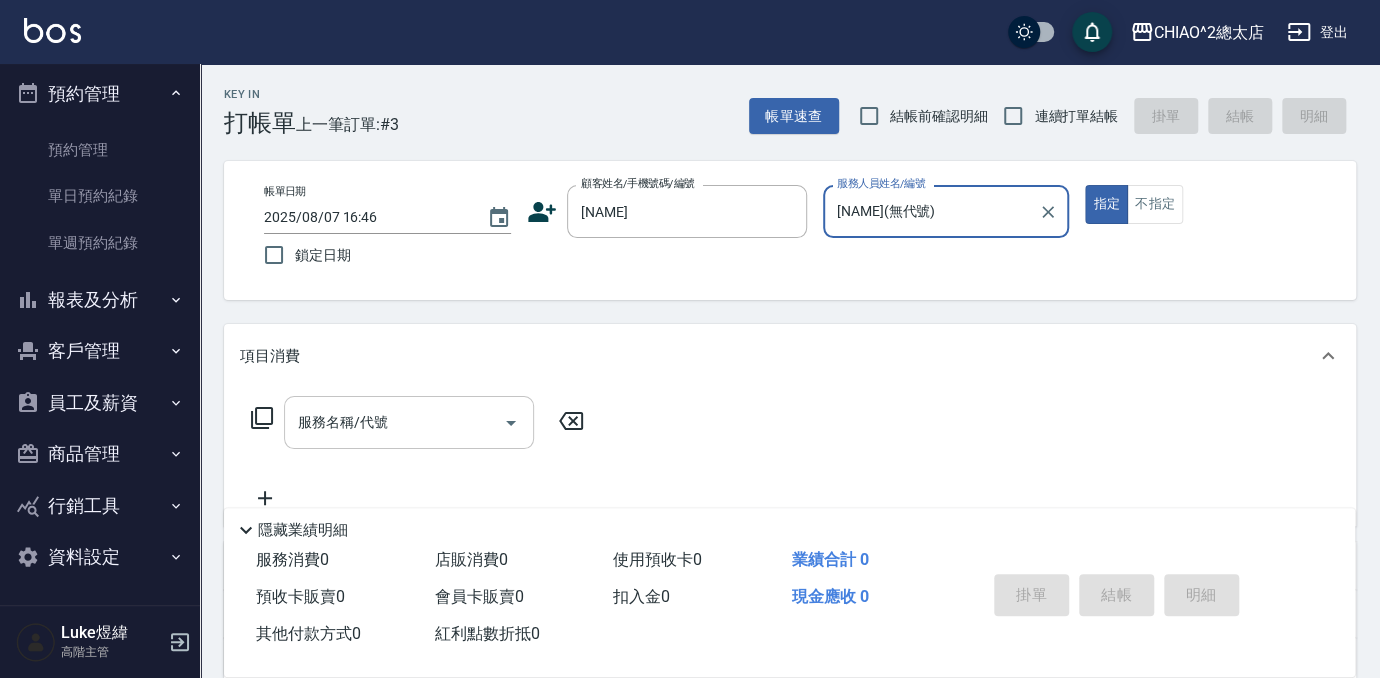 click on "服務名稱/代號 服務名稱/代號" at bounding box center (409, 422) 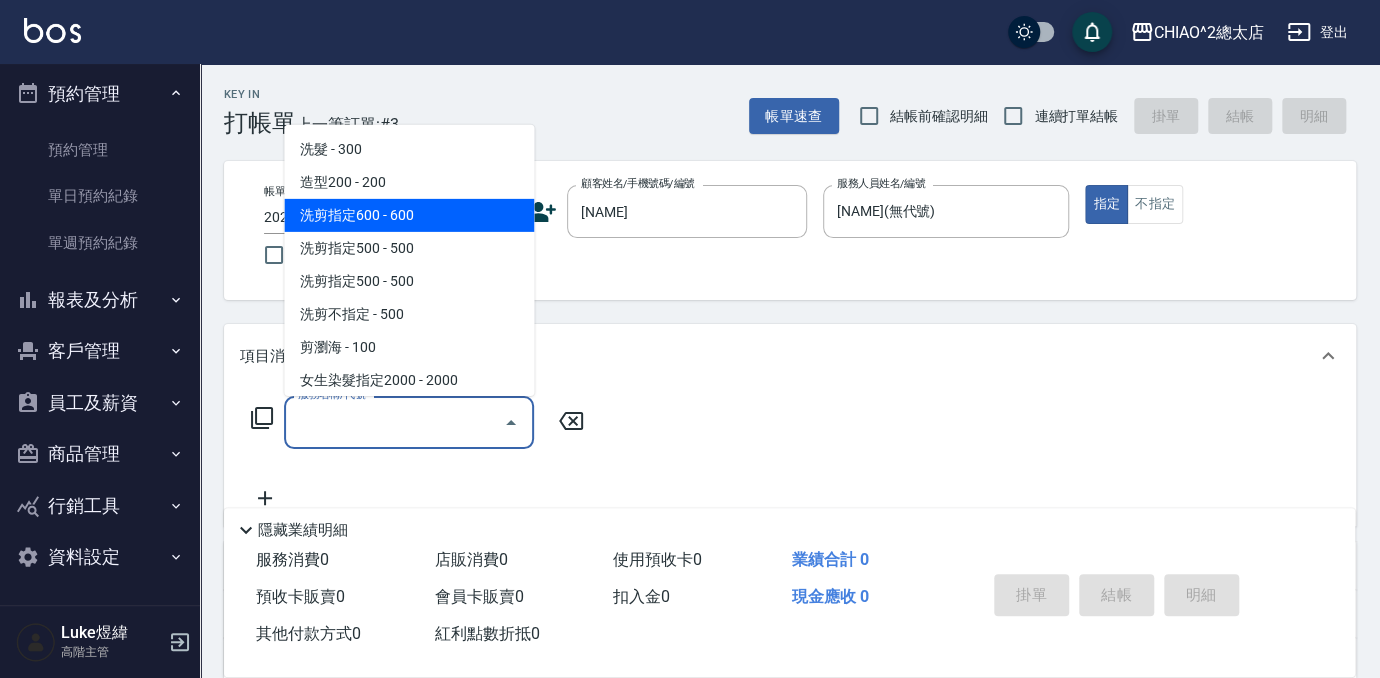 click on "洗剪指定600 - 600" at bounding box center [409, 215] 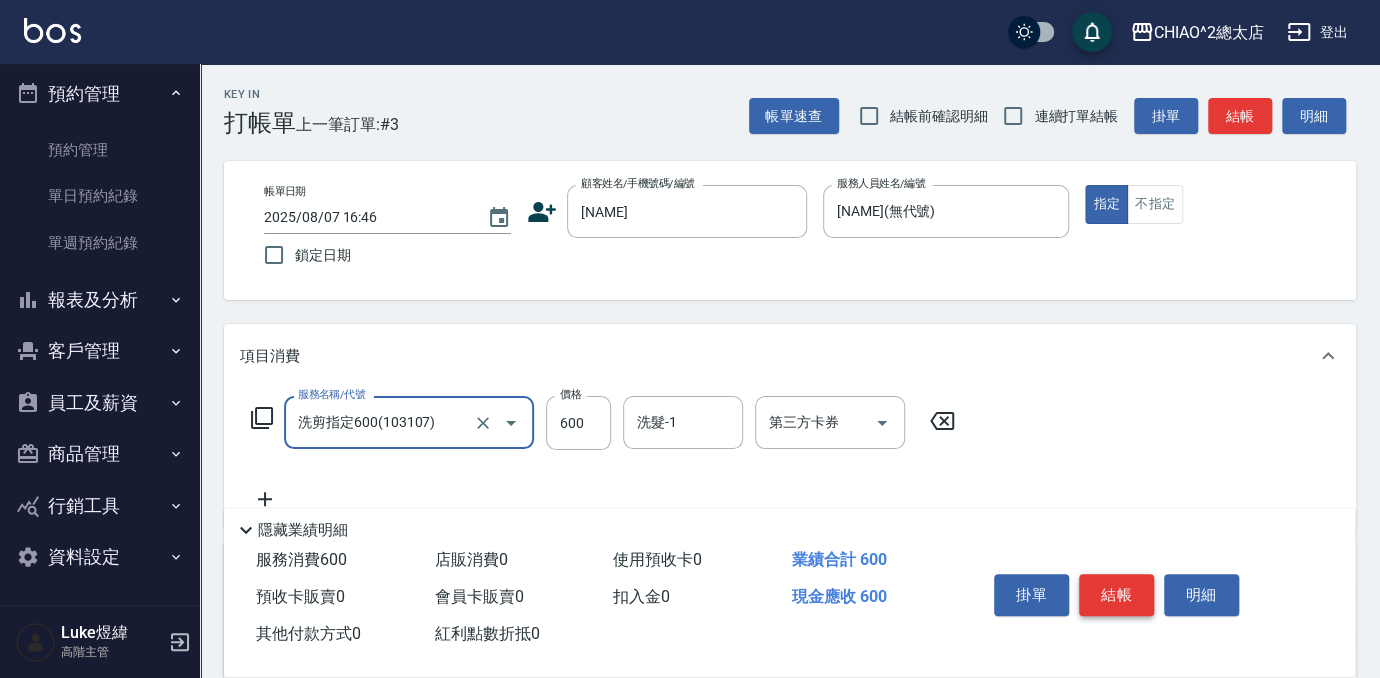 click on "結帳" at bounding box center (1116, 595) 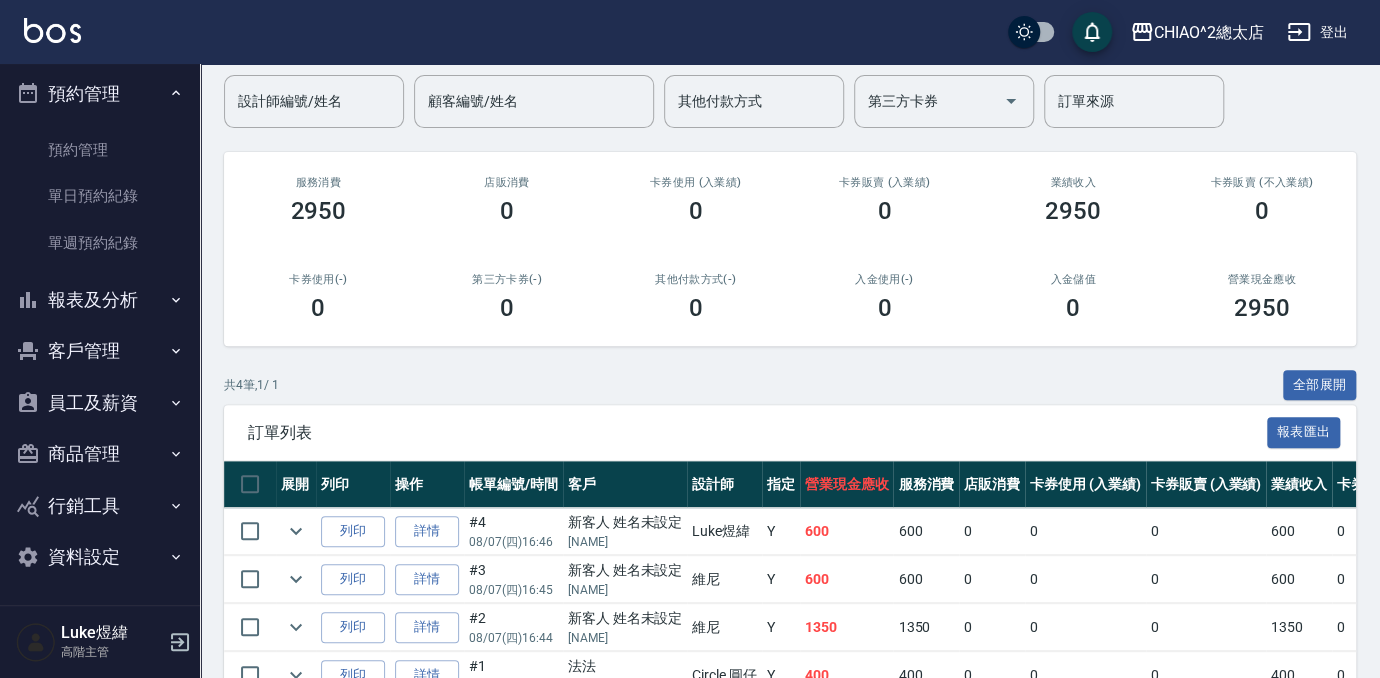 scroll, scrollTop: 85, scrollLeft: 0, axis: vertical 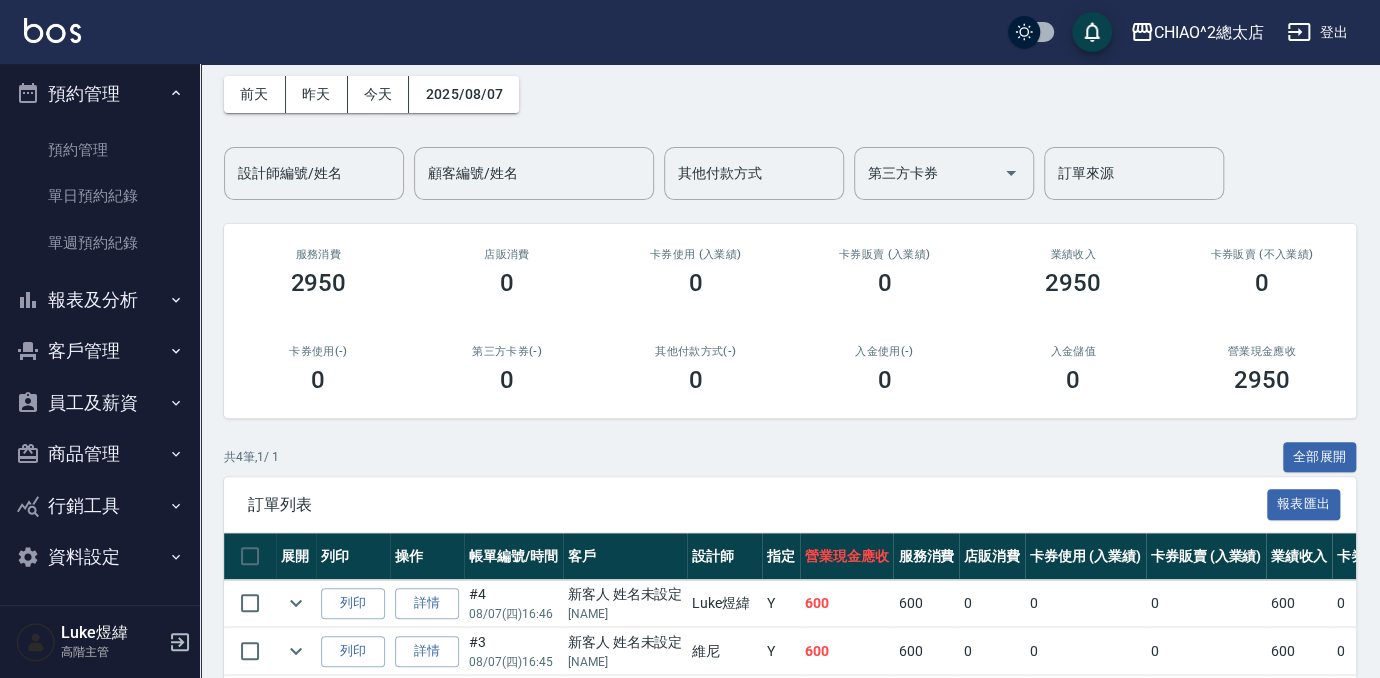 click on "報表及分析" at bounding box center [100, 300] 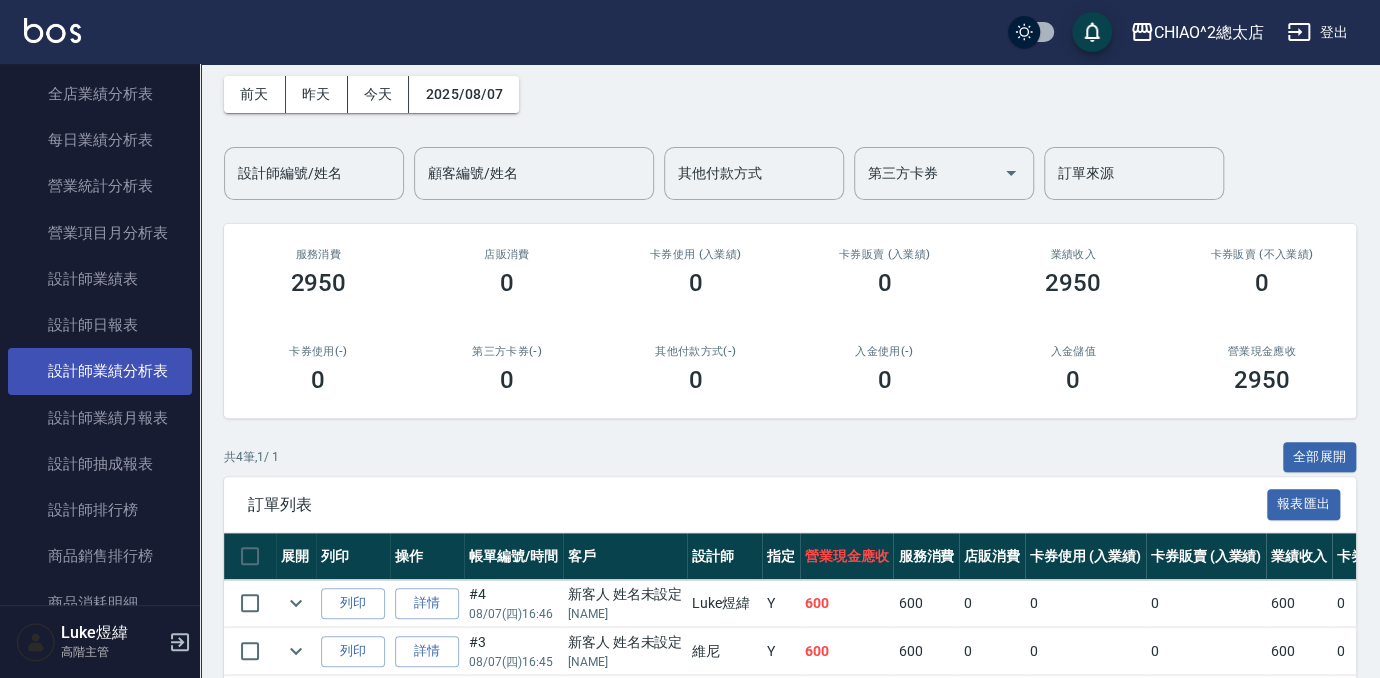 scroll, scrollTop: 1354, scrollLeft: 0, axis: vertical 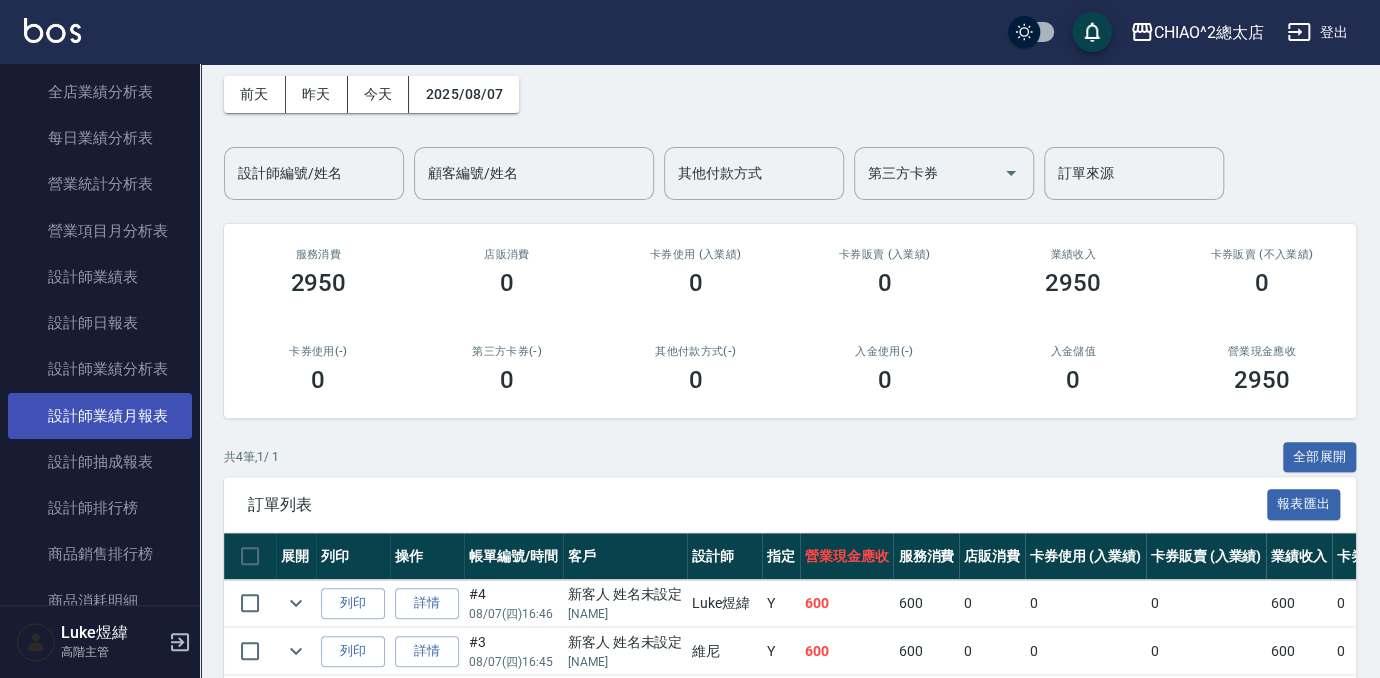 click on "設計師業績月報表" at bounding box center [100, 416] 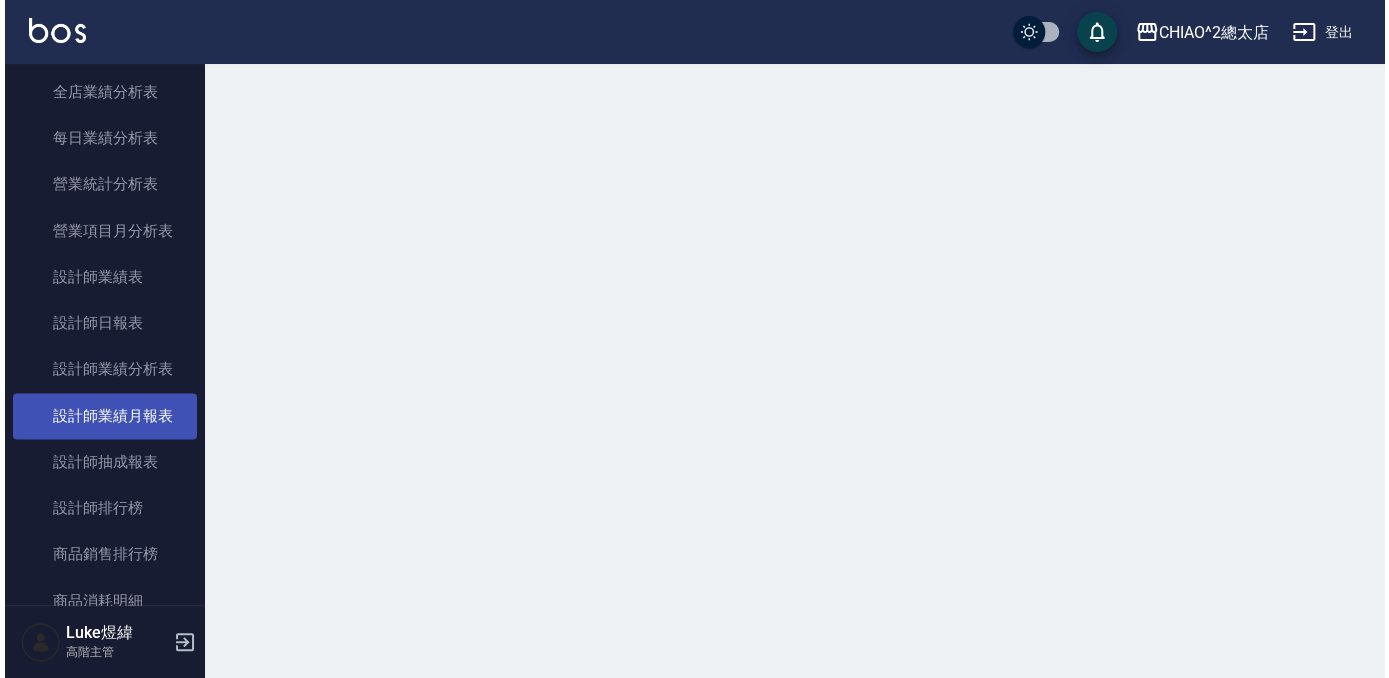 scroll, scrollTop: 0, scrollLeft: 0, axis: both 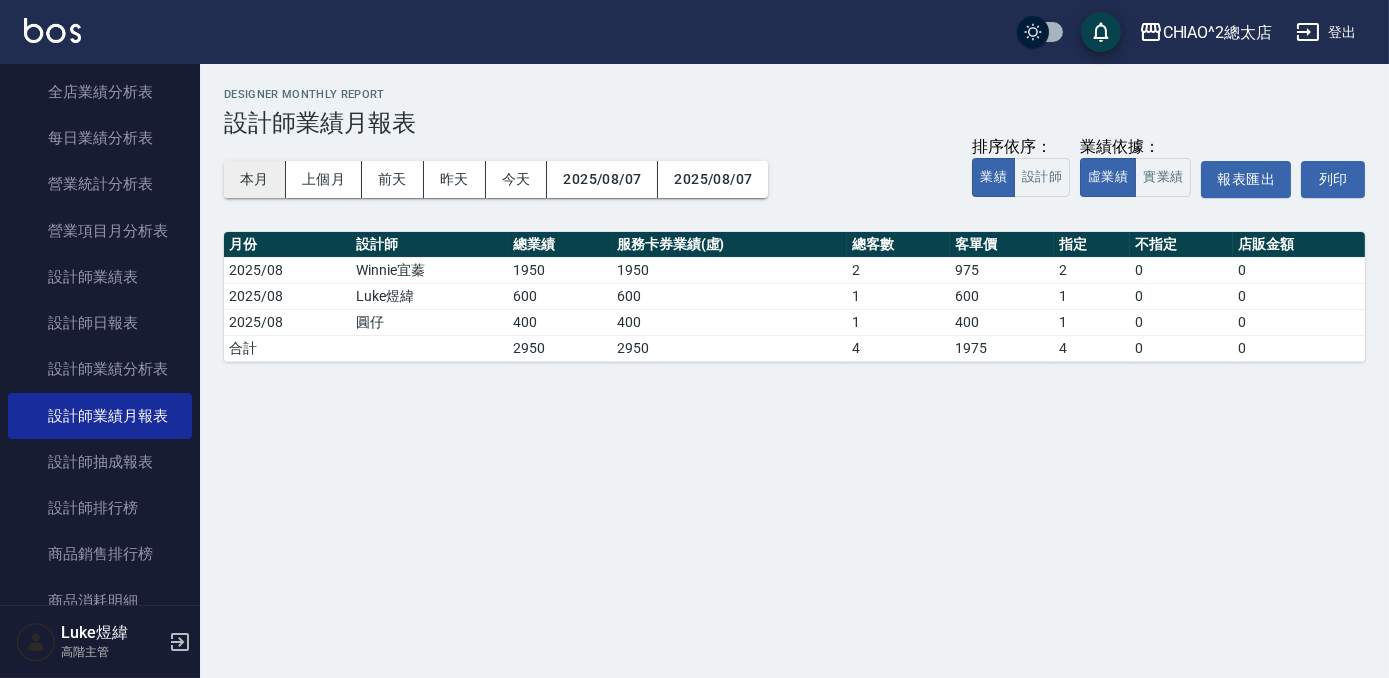 click on "本月" at bounding box center (255, 179) 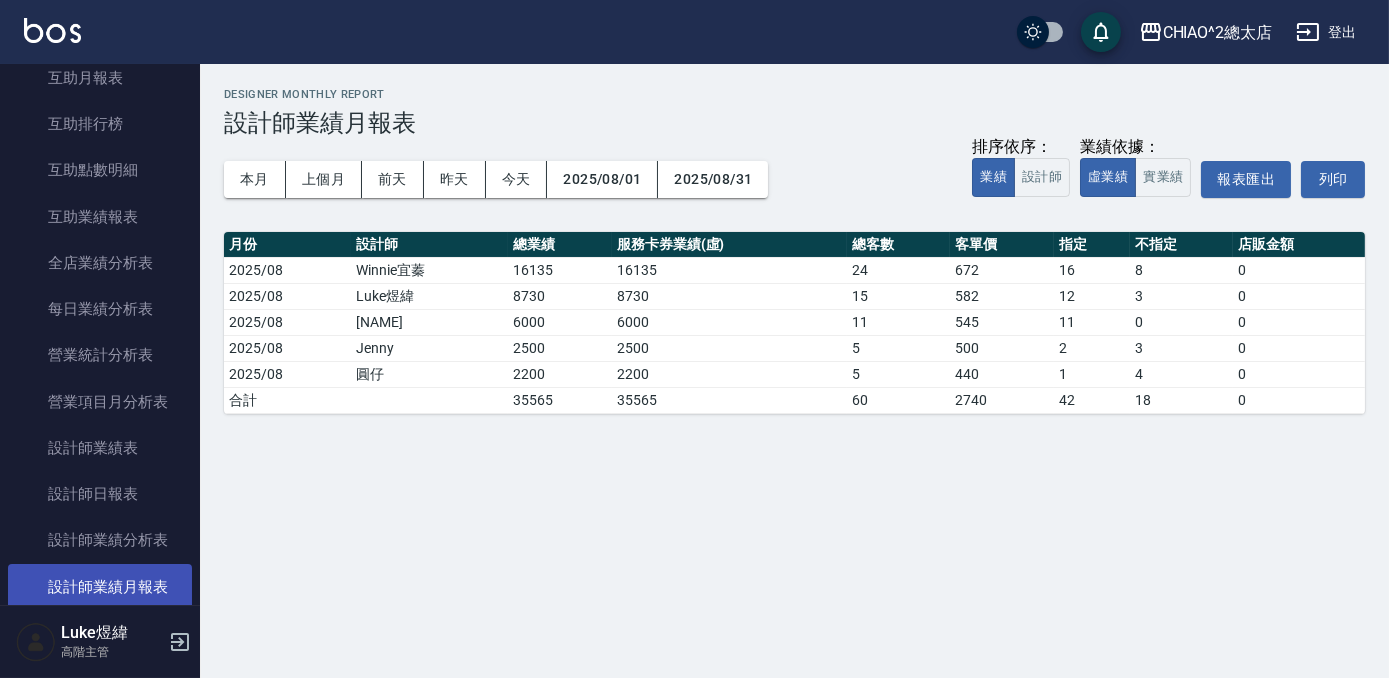 scroll, scrollTop: 1173, scrollLeft: 0, axis: vertical 